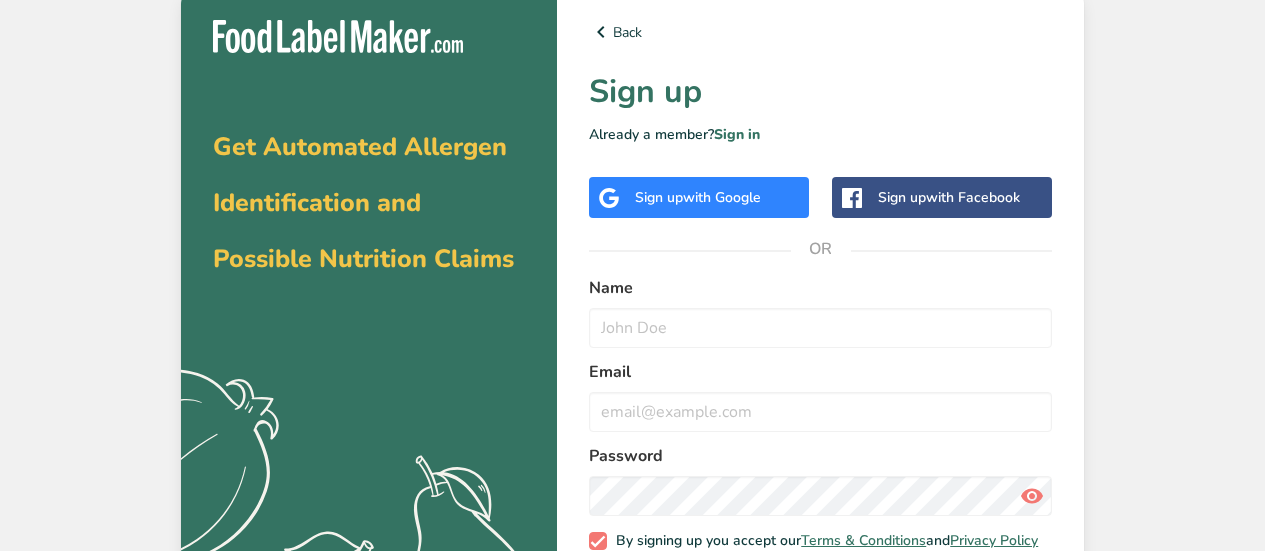 scroll, scrollTop: 0, scrollLeft: 0, axis: both 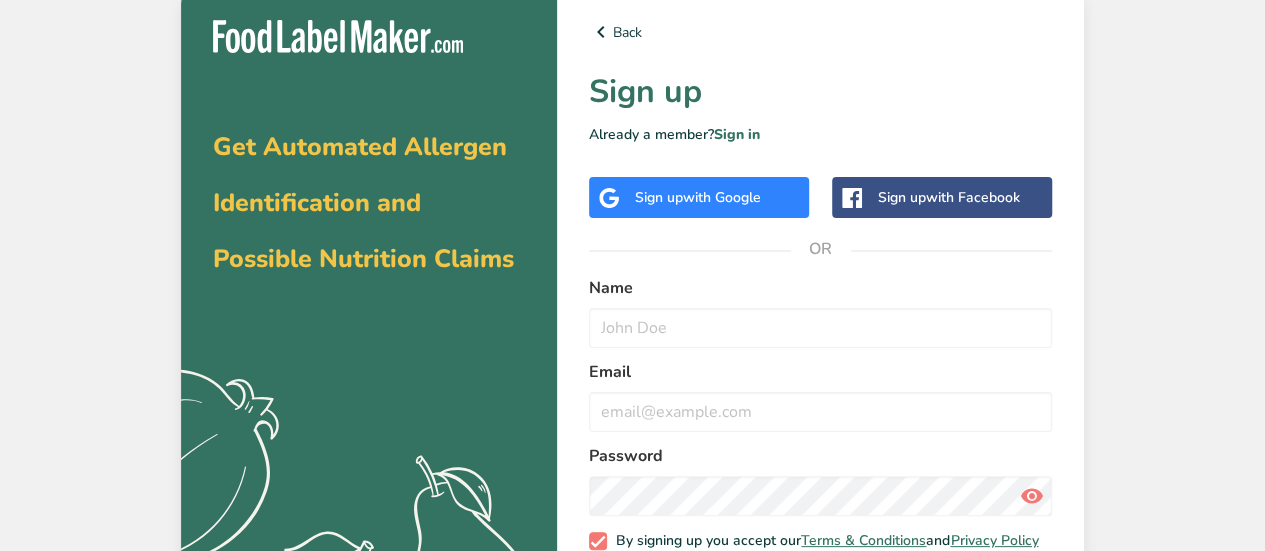 click on "with Google" at bounding box center (722, 197) 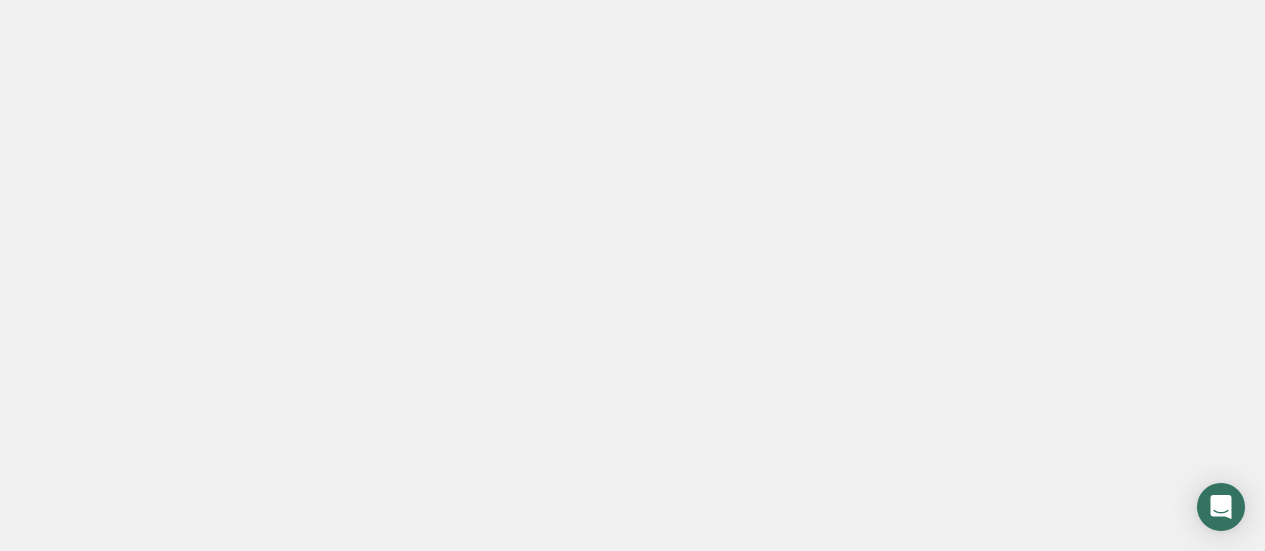 scroll, scrollTop: 0, scrollLeft: 0, axis: both 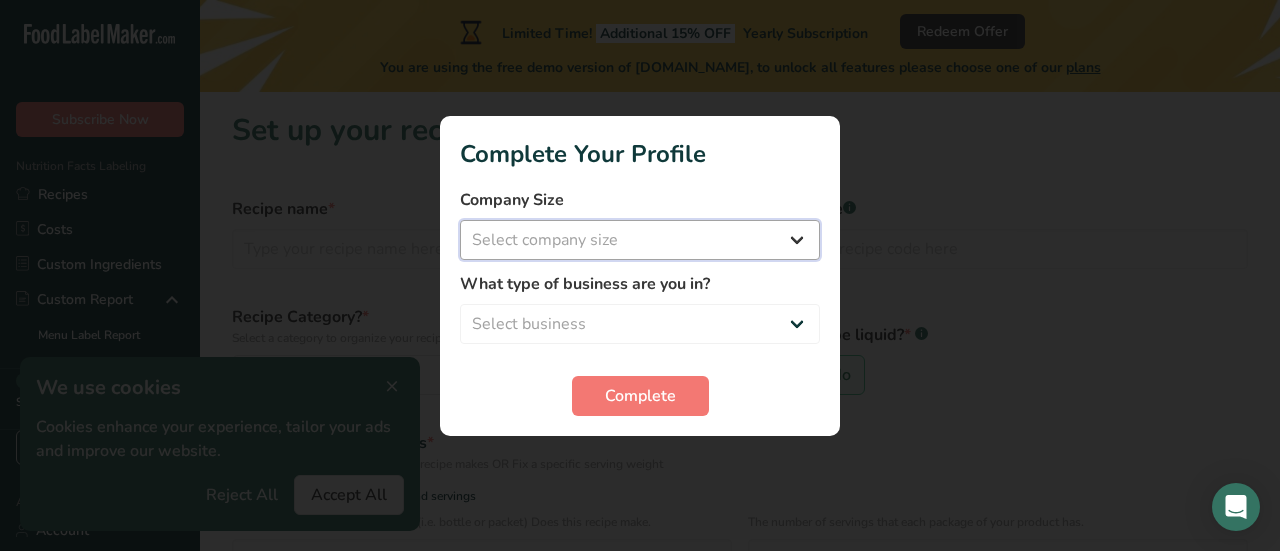 click on "Select company size
Fewer than 10 Employees
10 to 50 Employees
51 to 500 Employees
Over 500 Employees" at bounding box center (640, 240) 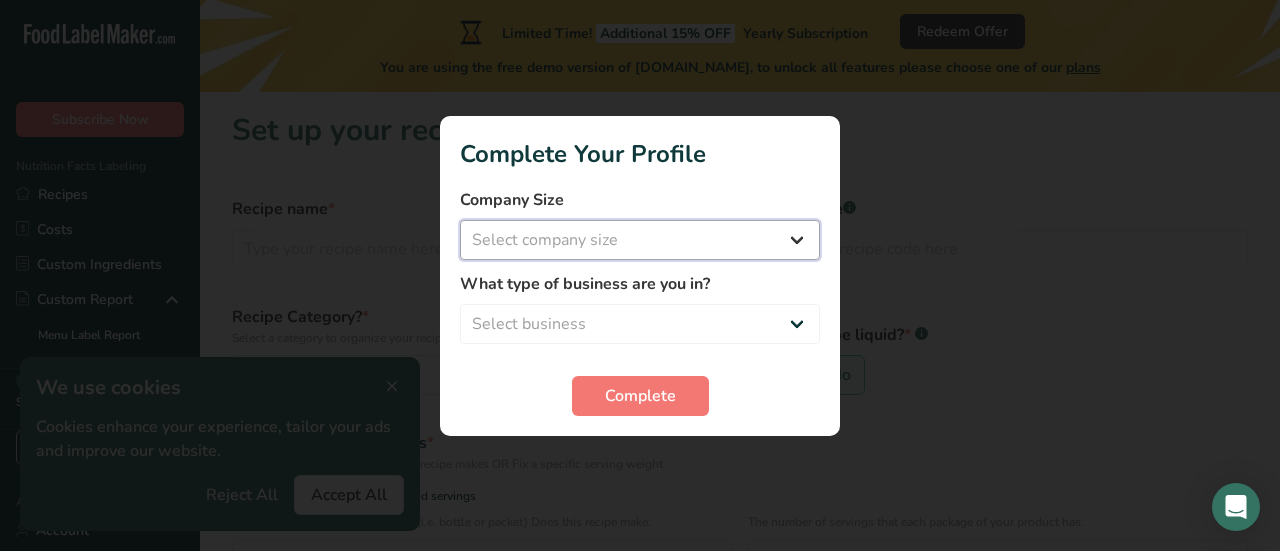 select on "2" 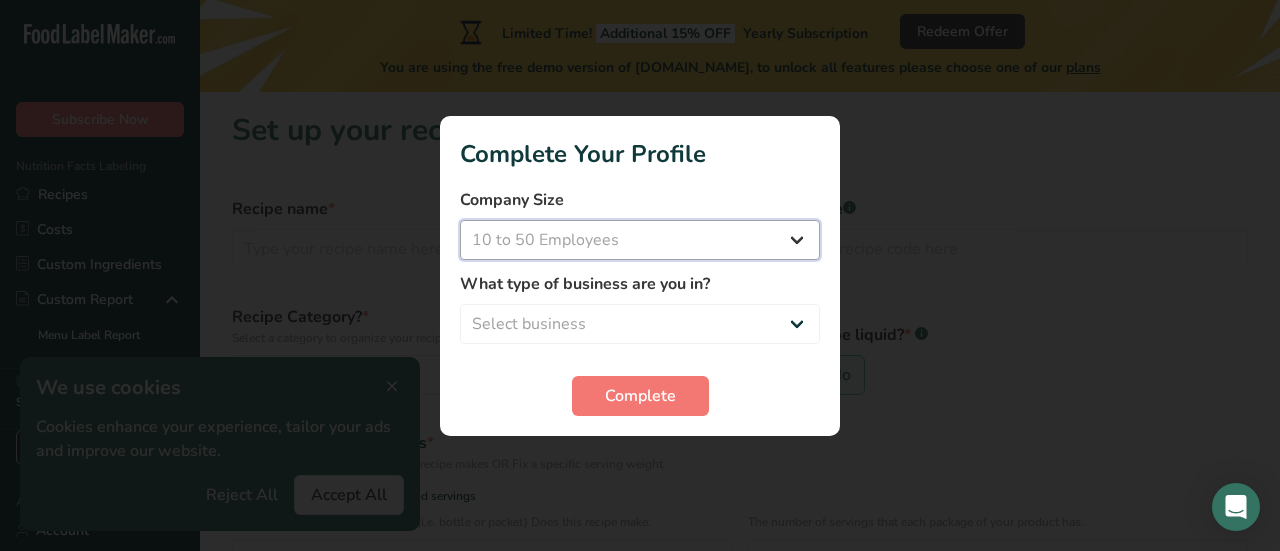 click on "Select company size
Fewer than 10 Employees
10 to 50 Employees
51 to 500 Employees
Over 500 Employees" at bounding box center (640, 240) 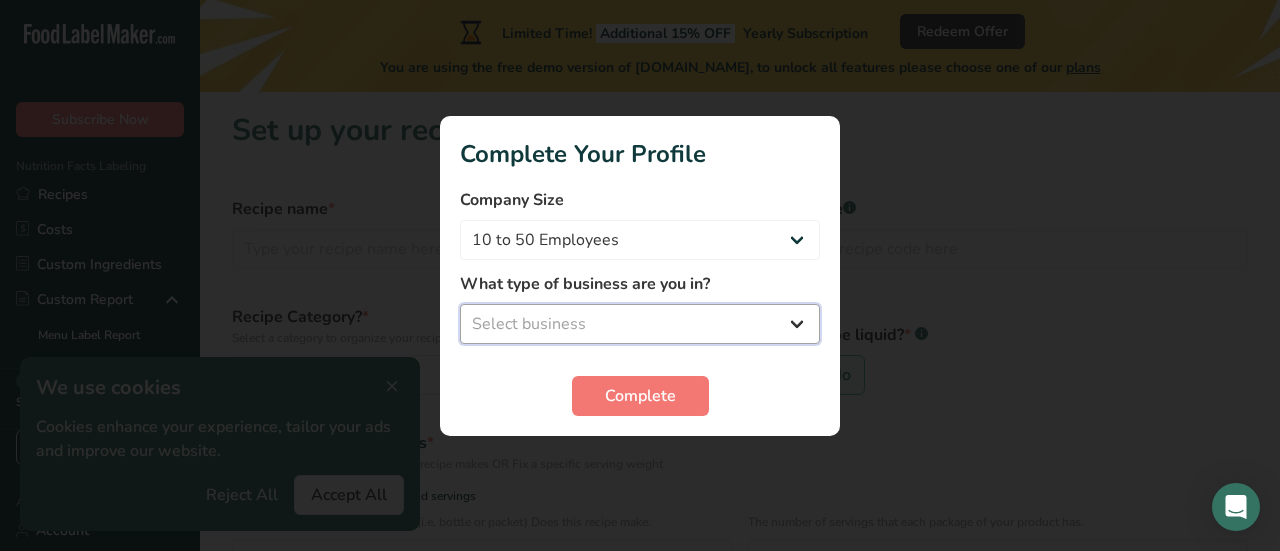 click on "Select business
Packaged Food Manufacturer
Restaurant & Cafe
Bakery
Meal Plans & Catering Company
Nutritionist
Food Blogger
Personal Trainer
Other" at bounding box center [640, 324] 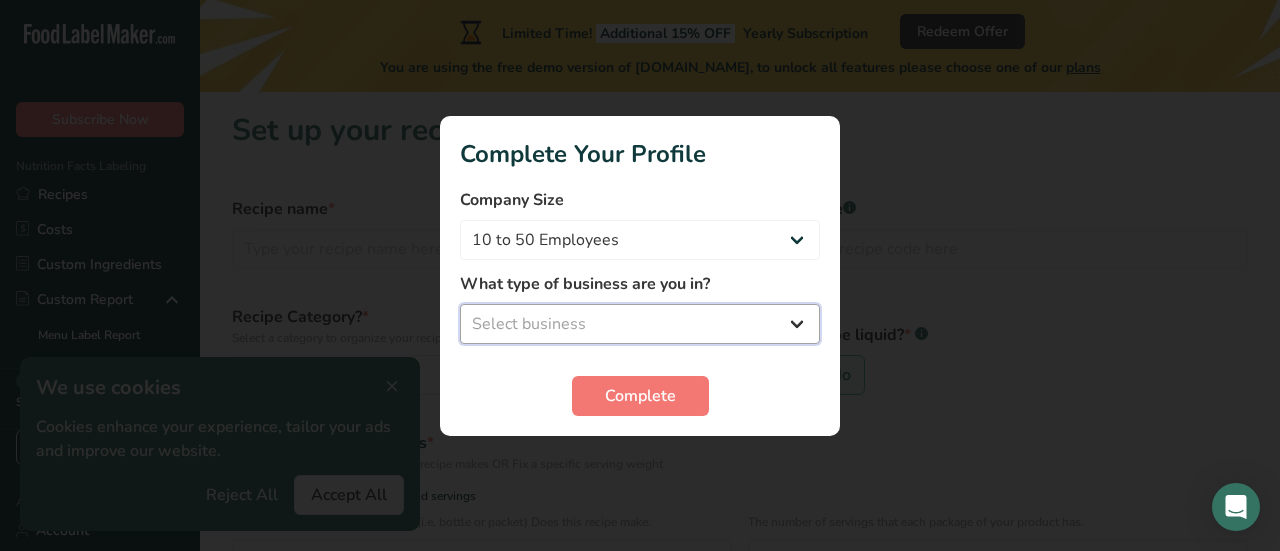 select on "3" 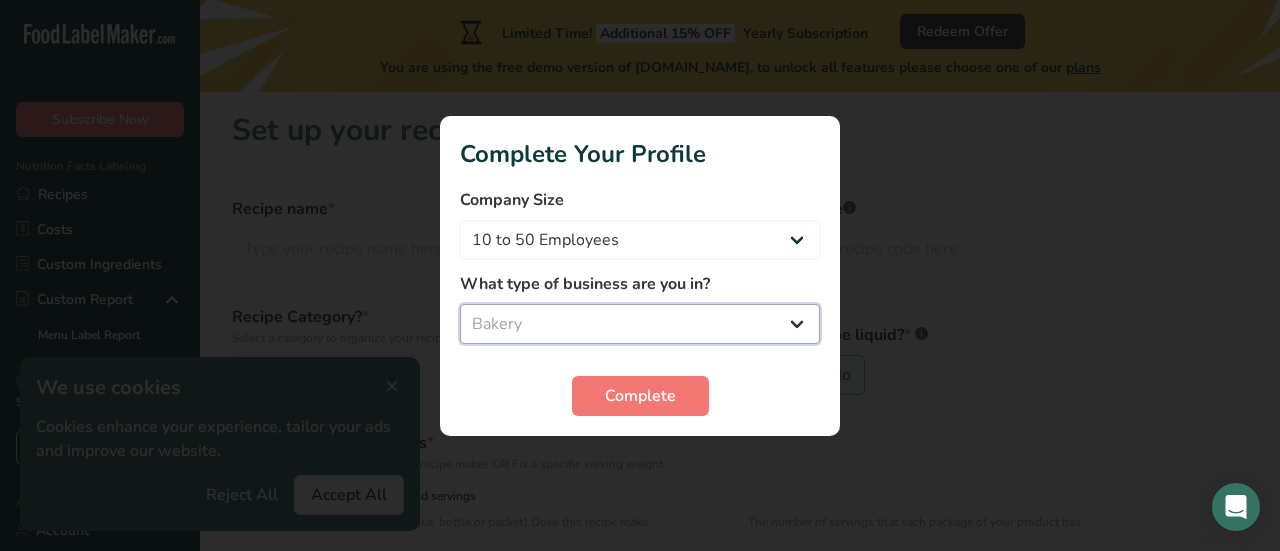 click on "Select business
Packaged Food Manufacturer
Restaurant & Cafe
Bakery
Meal Plans & Catering Company
Nutritionist
Food Blogger
Personal Trainer
Other" at bounding box center [640, 324] 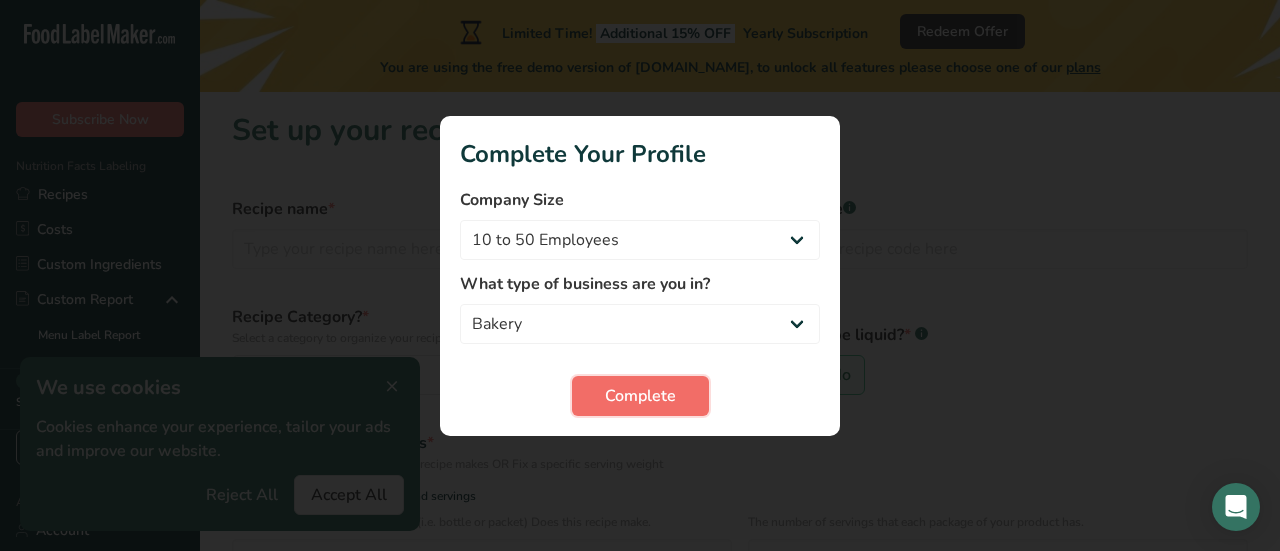 click on "Complete" at bounding box center (640, 396) 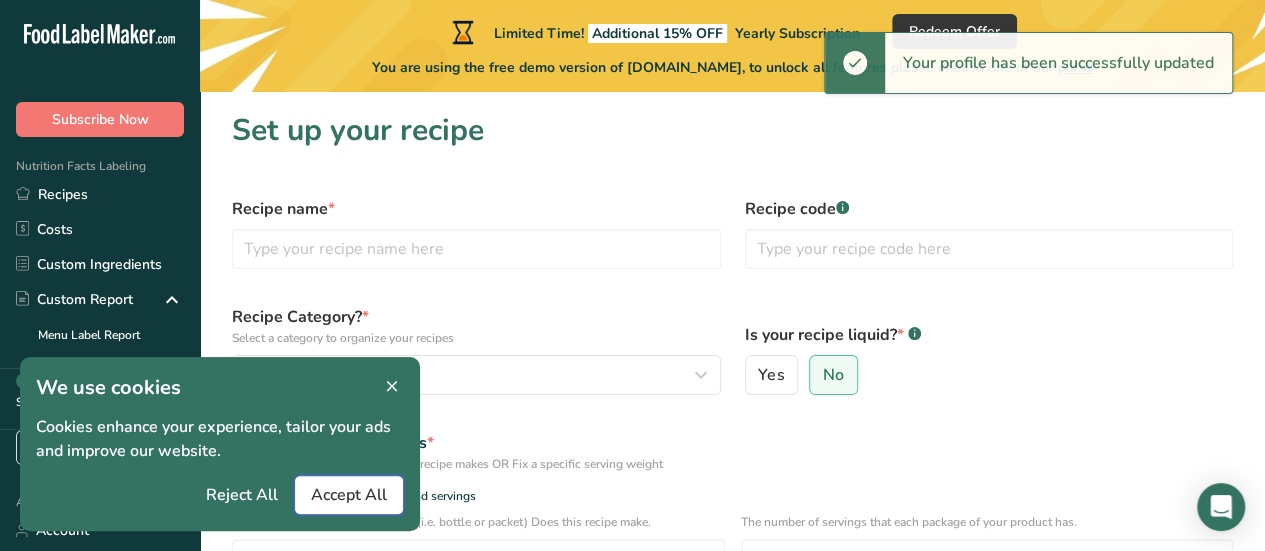 click on "Accept All" at bounding box center (349, 495) 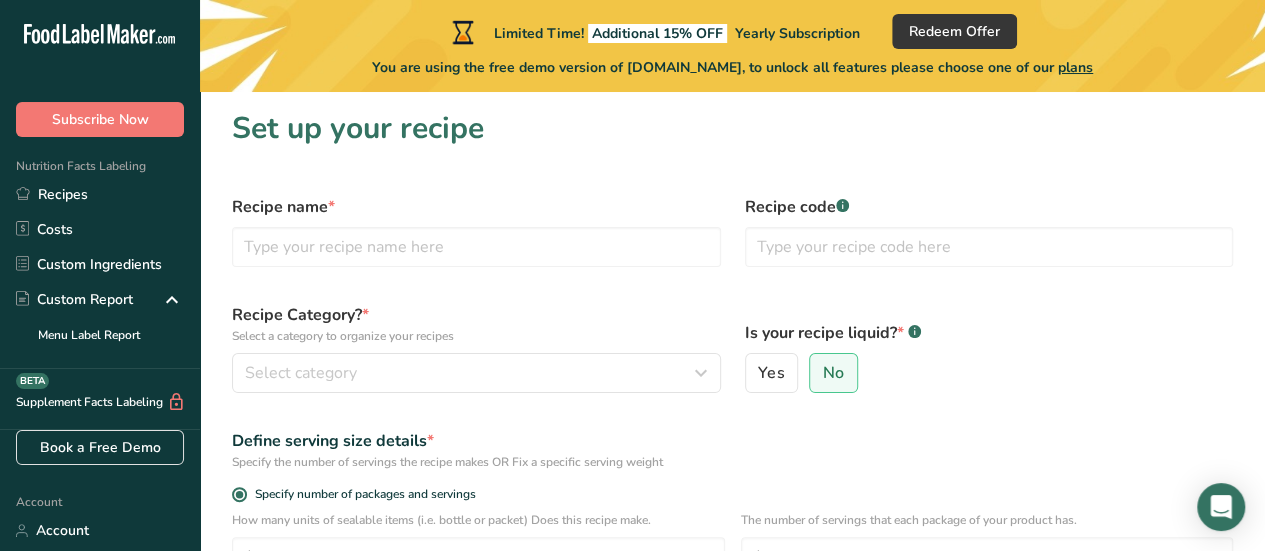 scroll, scrollTop: 0, scrollLeft: 0, axis: both 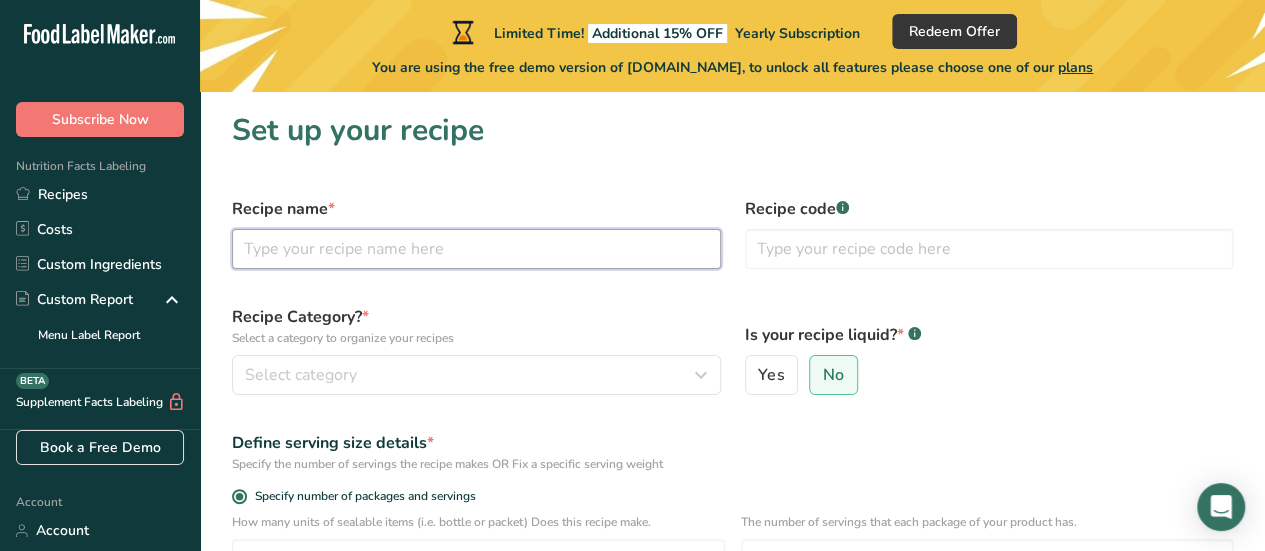 click at bounding box center [476, 249] 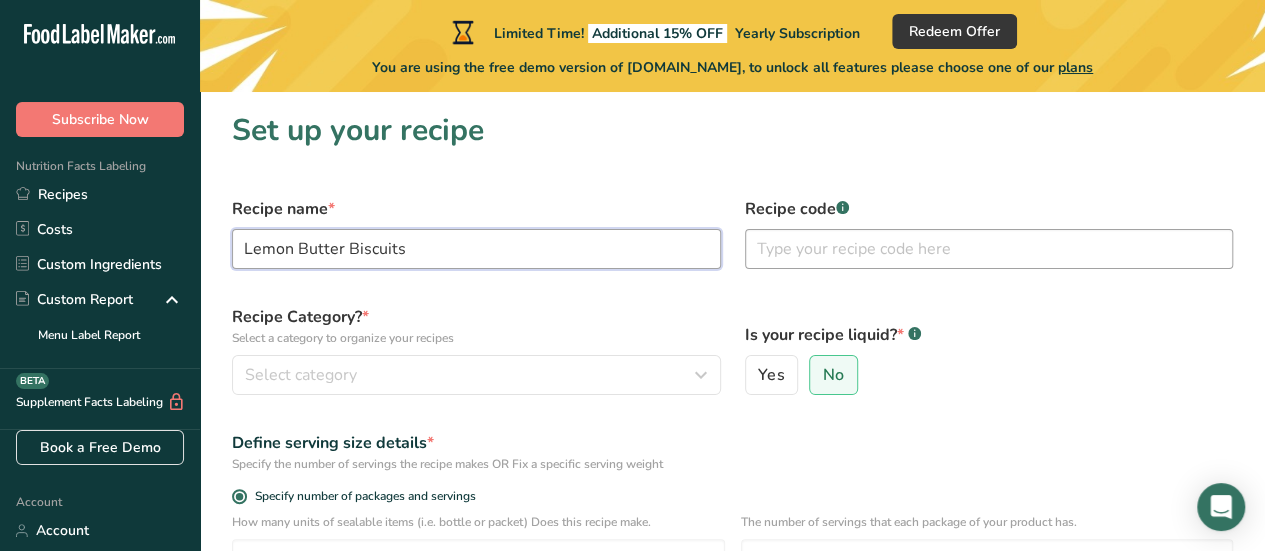 type on "Lemon Butter Biscuits" 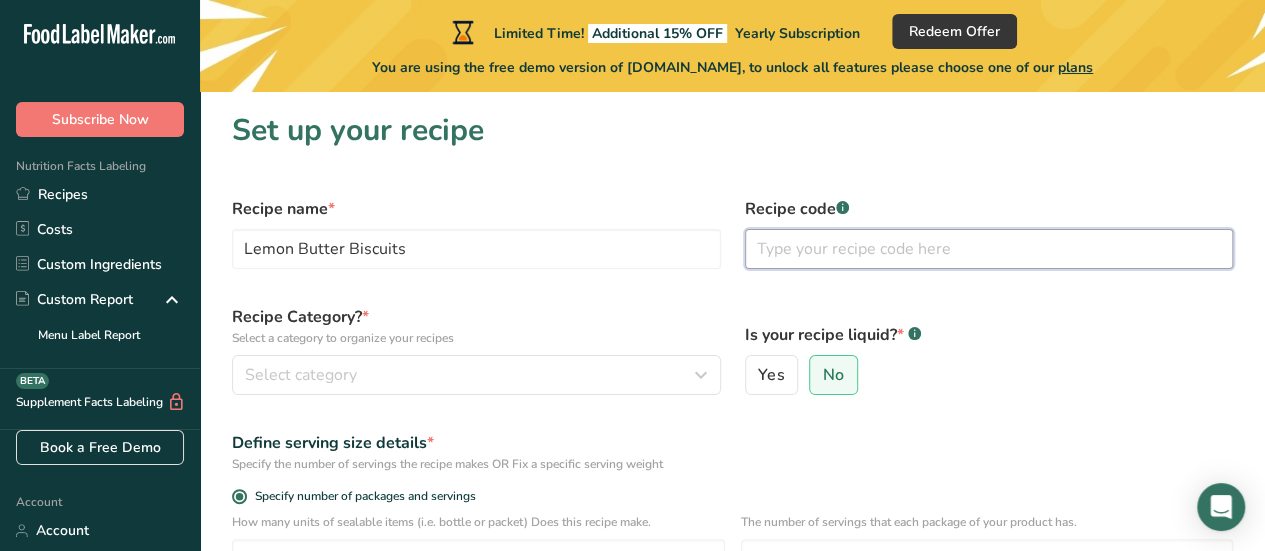 click at bounding box center (989, 249) 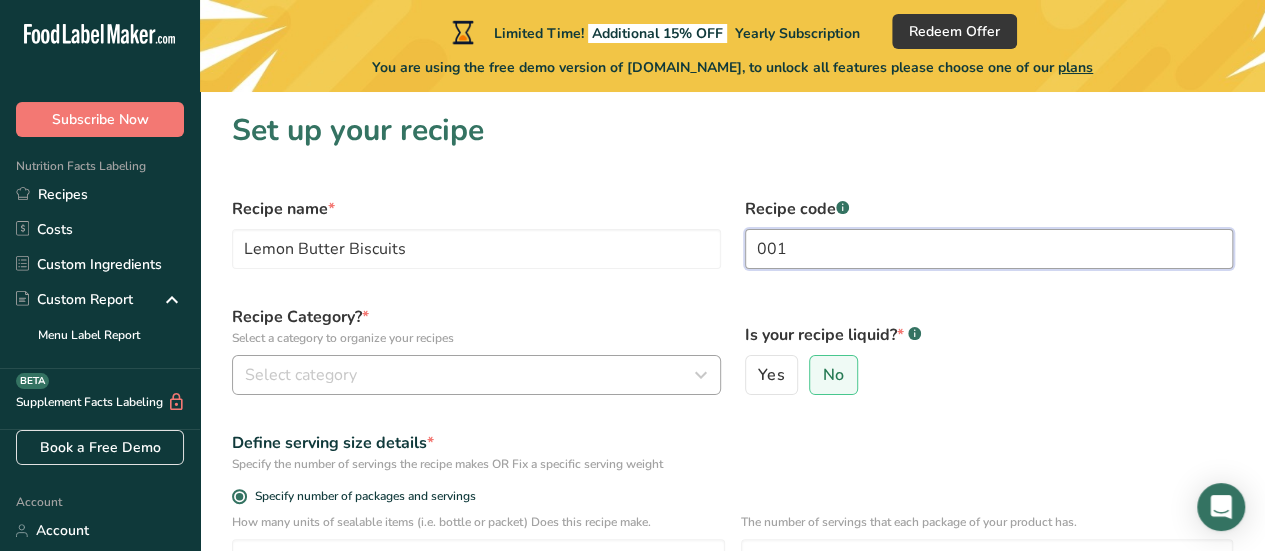 type on "001" 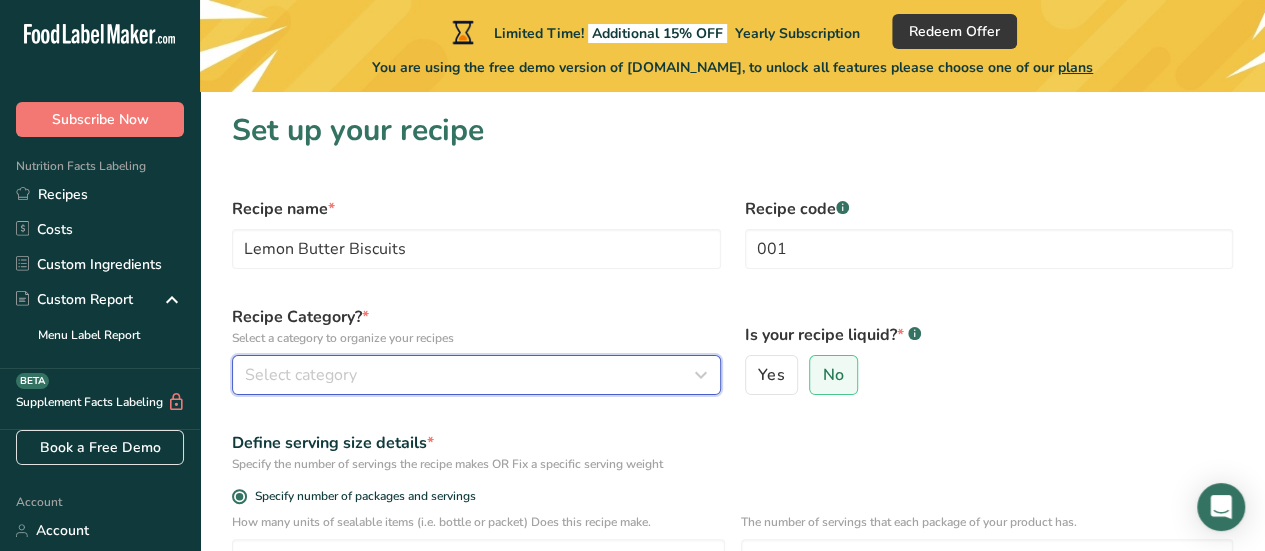 click on "Select category" at bounding box center (470, 375) 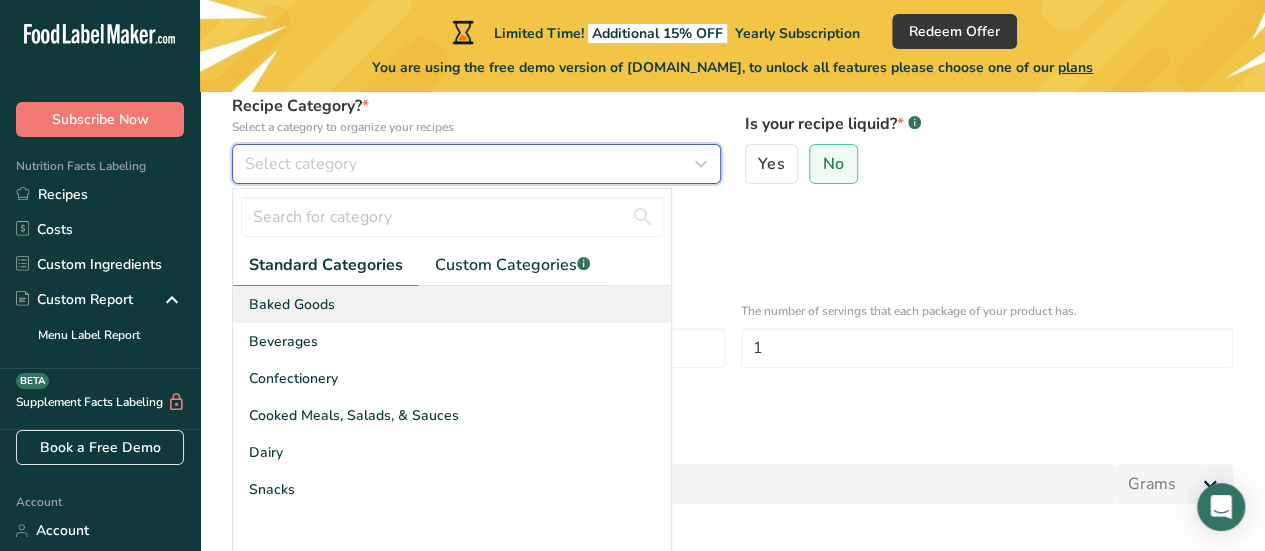 scroll, scrollTop: 300, scrollLeft: 0, axis: vertical 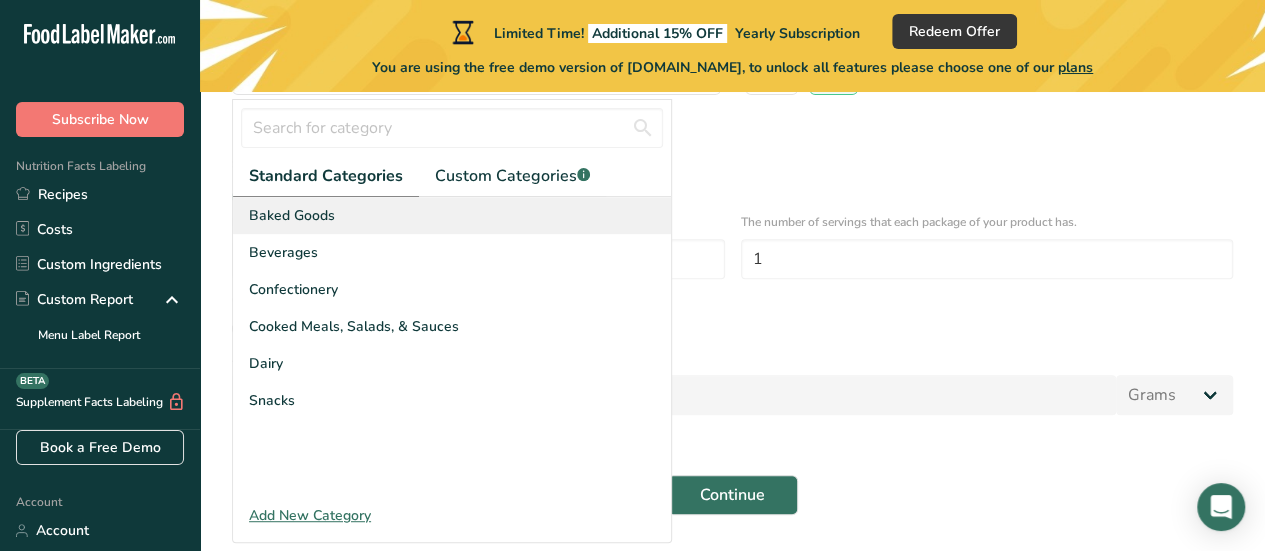 click on "Baked Goods" at bounding box center [292, 215] 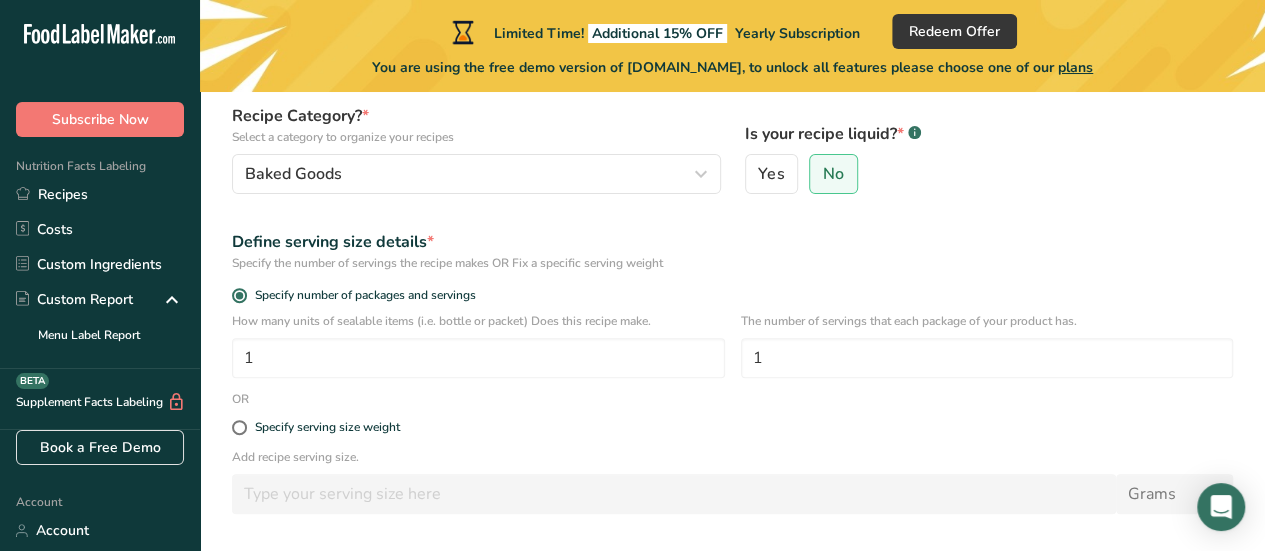 scroll, scrollTop: 300, scrollLeft: 0, axis: vertical 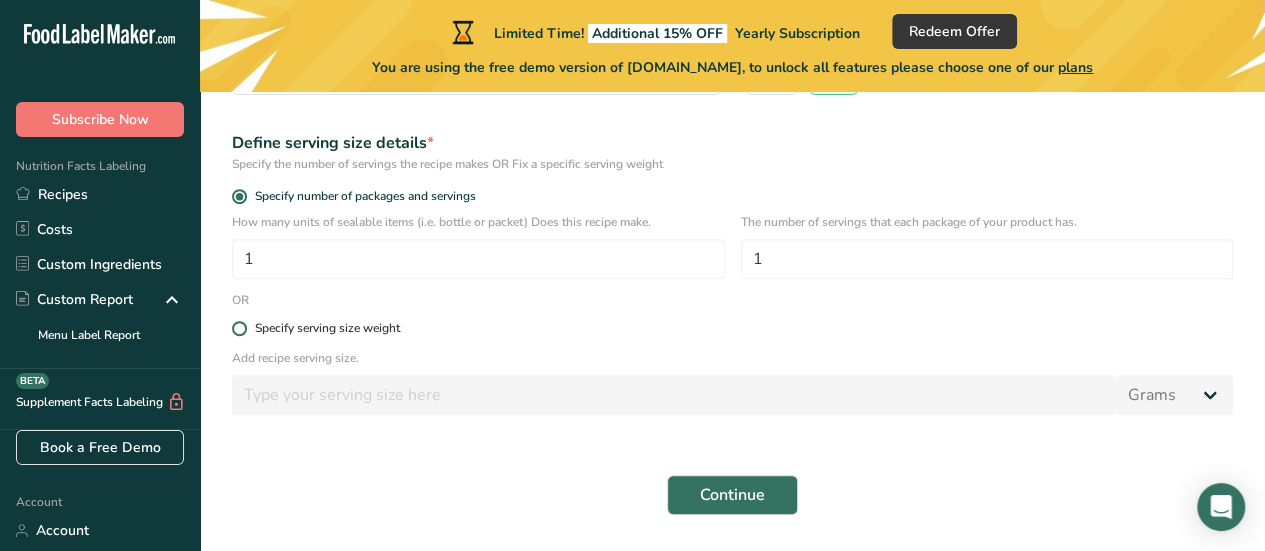 click at bounding box center (239, 328) 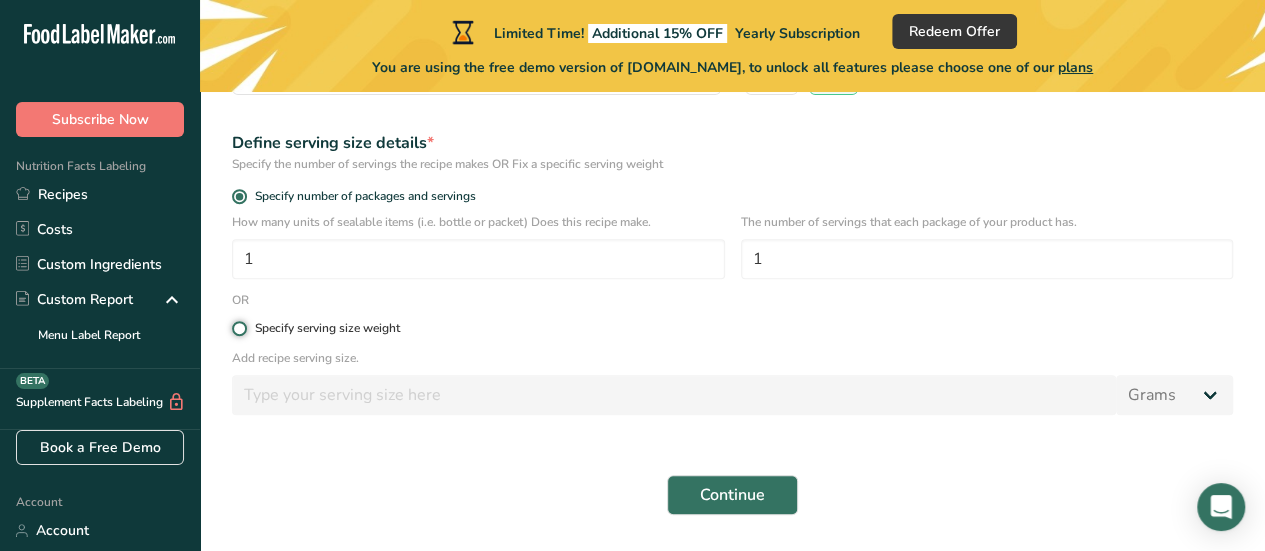 click on "Specify serving size weight" at bounding box center [238, 328] 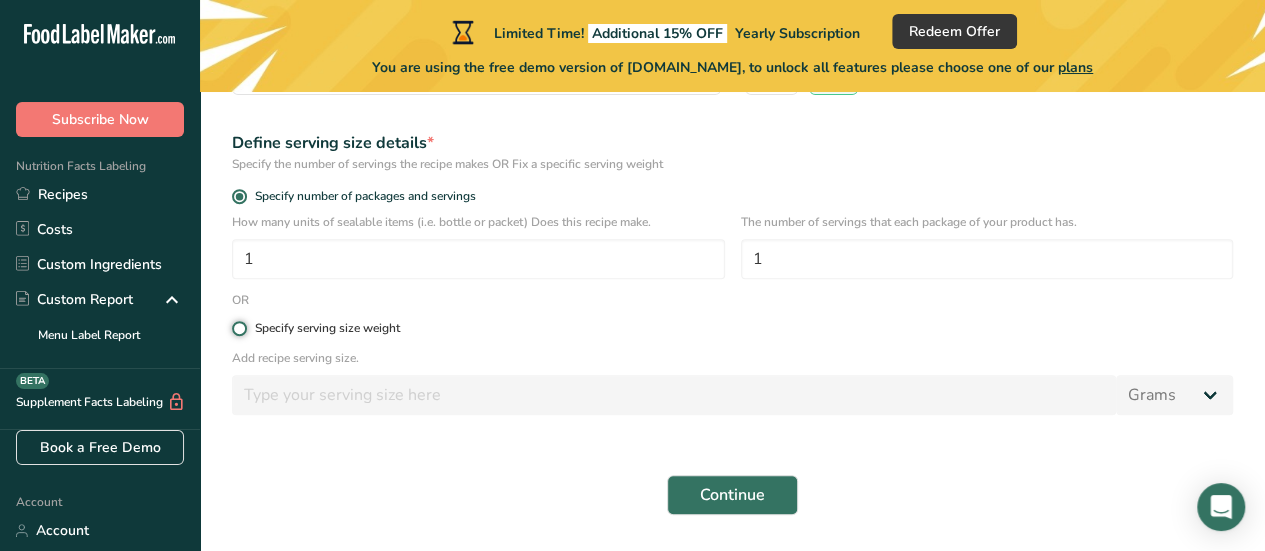 radio on "true" 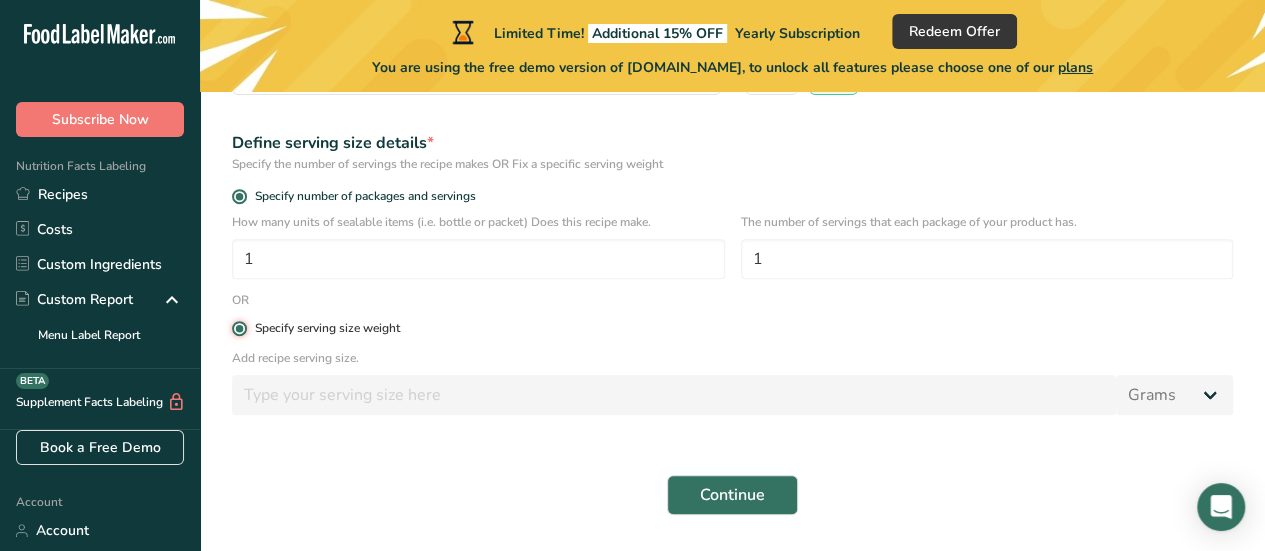 radio on "false" 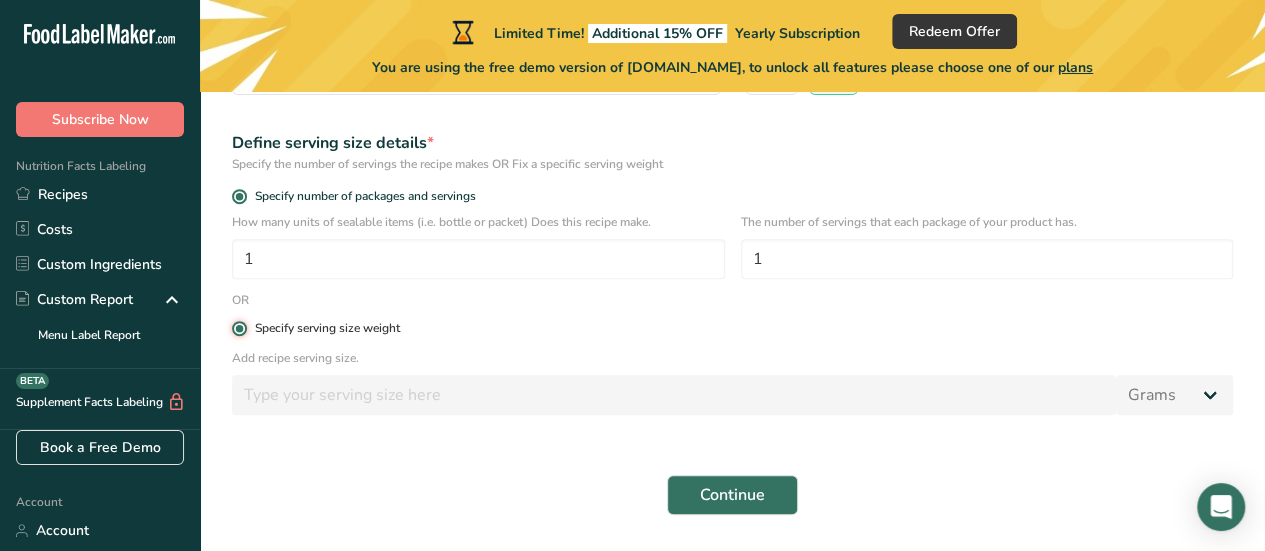 type 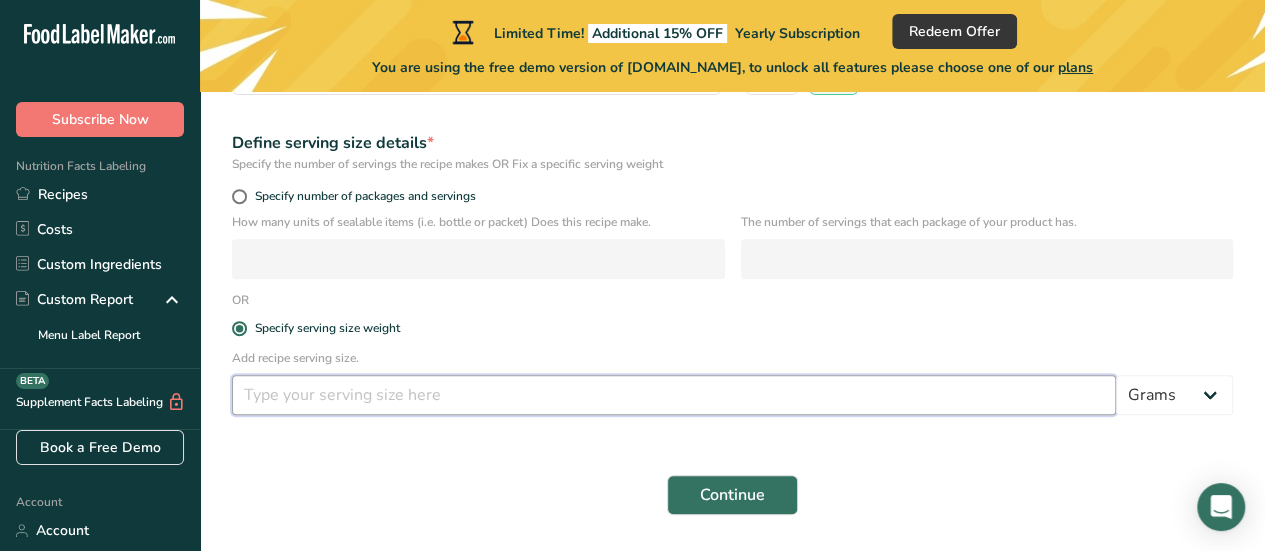 click at bounding box center (674, 395) 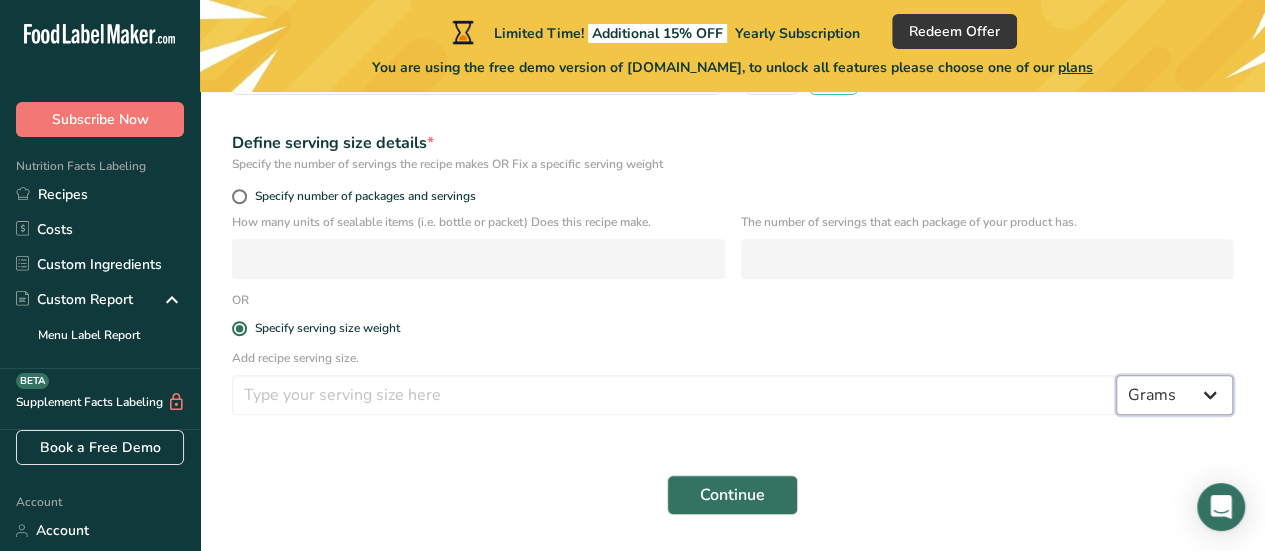 click on "Grams
kg
mg
mcg
lb
oz
l
mL
fl oz
tbsp
tsp
cup
qt
gallon" at bounding box center [1174, 395] 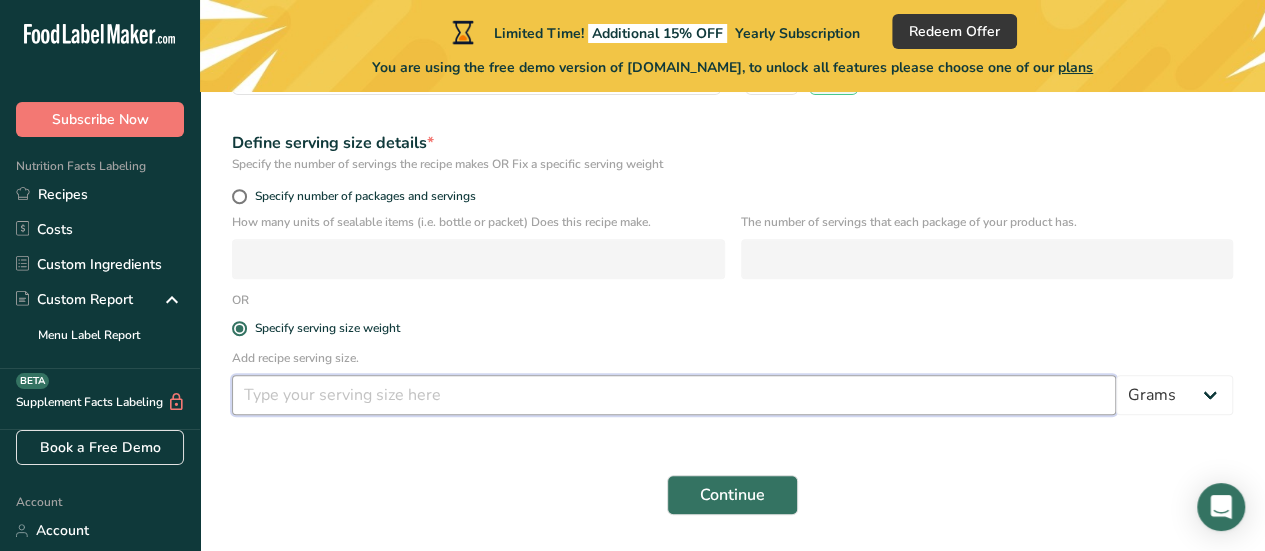 click at bounding box center [674, 395] 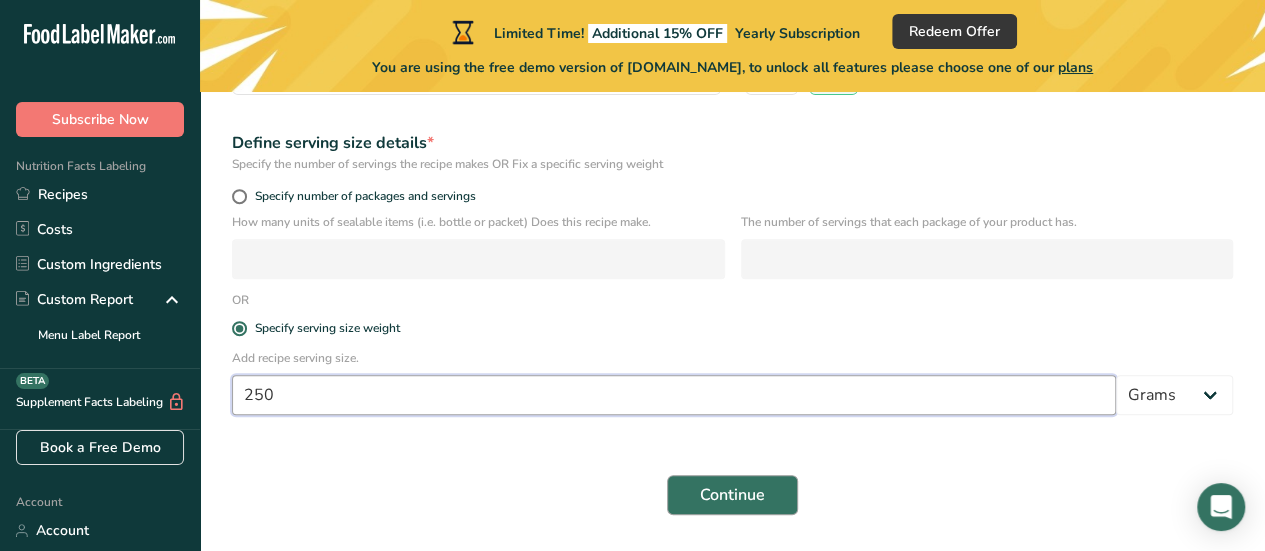 type on "250" 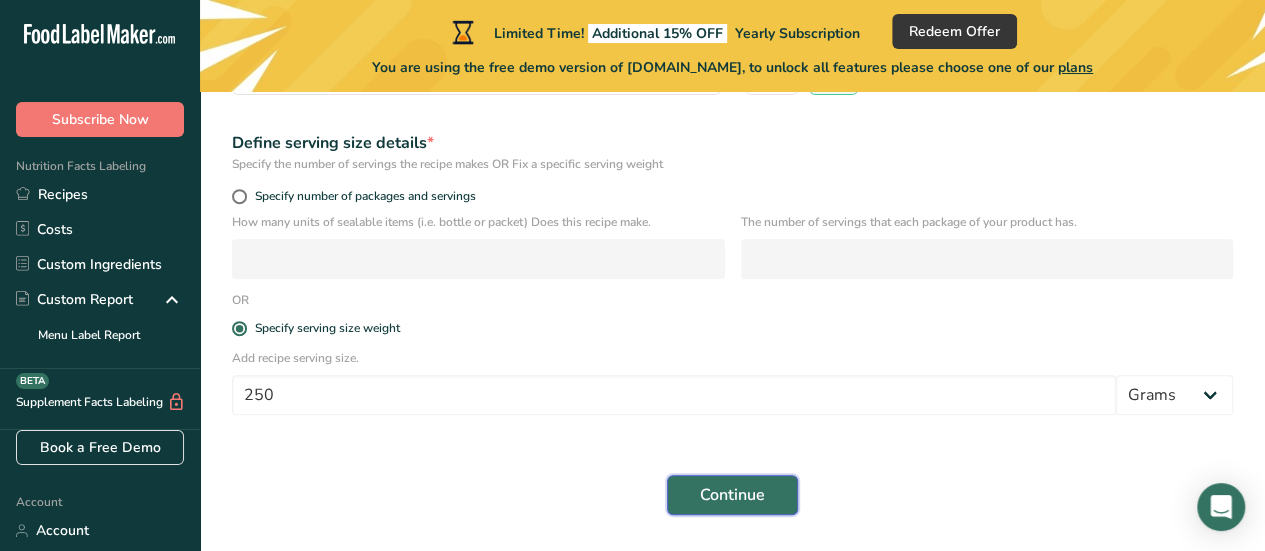 click on "Continue" at bounding box center (732, 495) 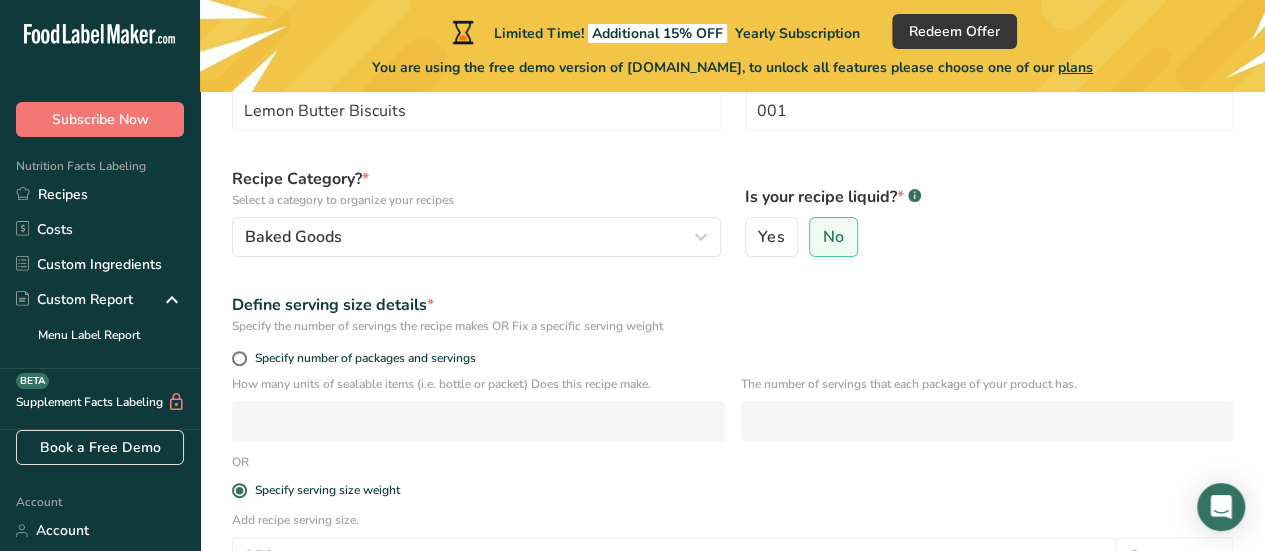 scroll, scrollTop: 60, scrollLeft: 0, axis: vertical 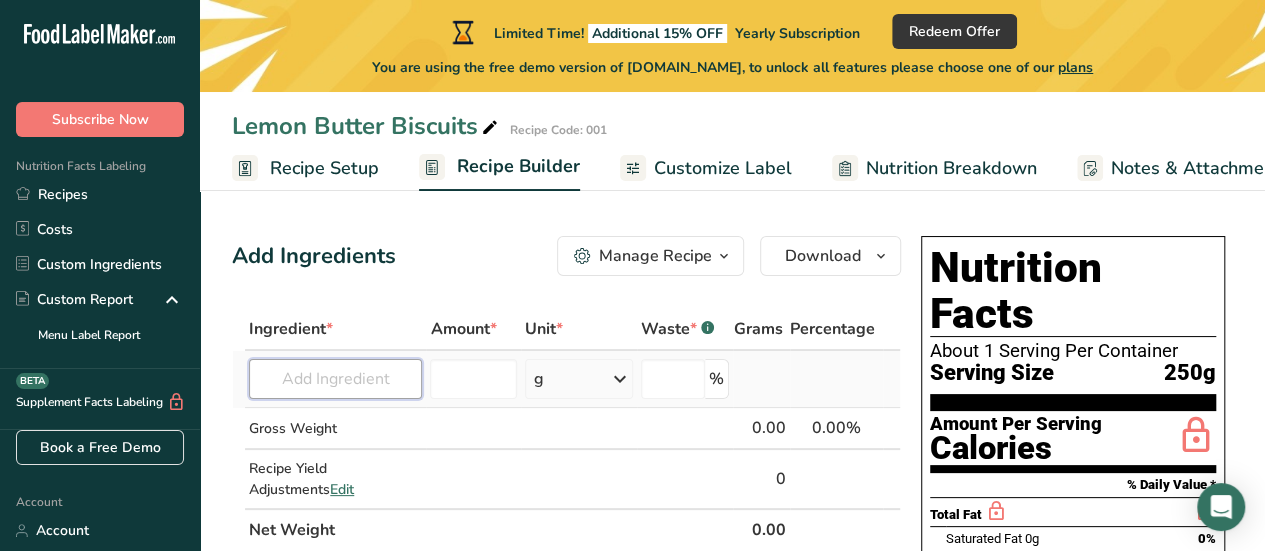 click at bounding box center (335, 379) 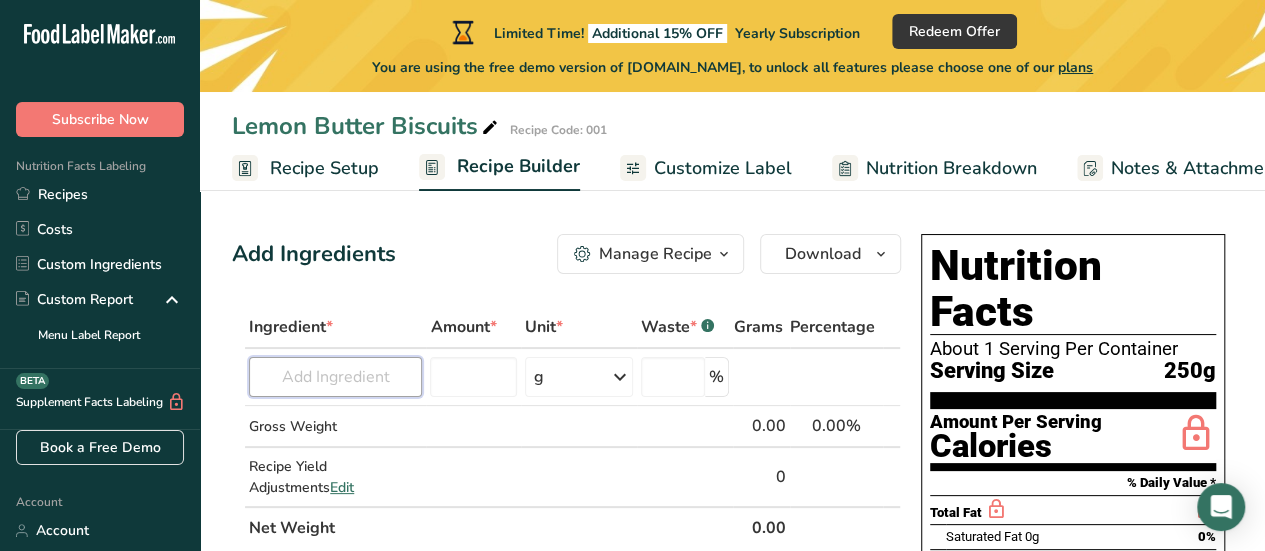 scroll, scrollTop: 0, scrollLeft: 0, axis: both 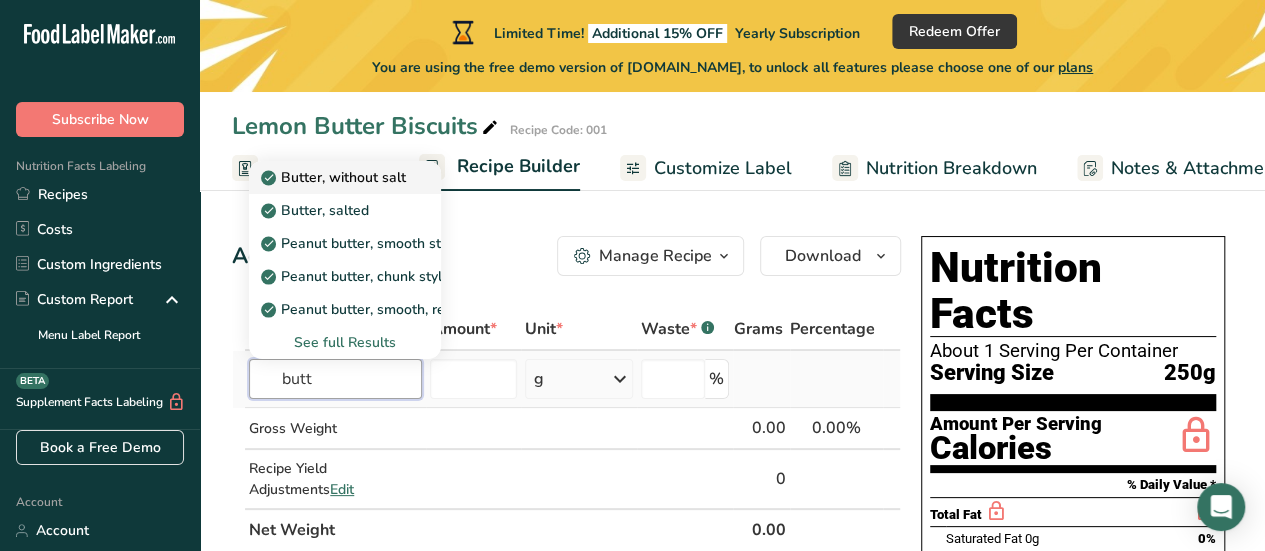 type on "butt" 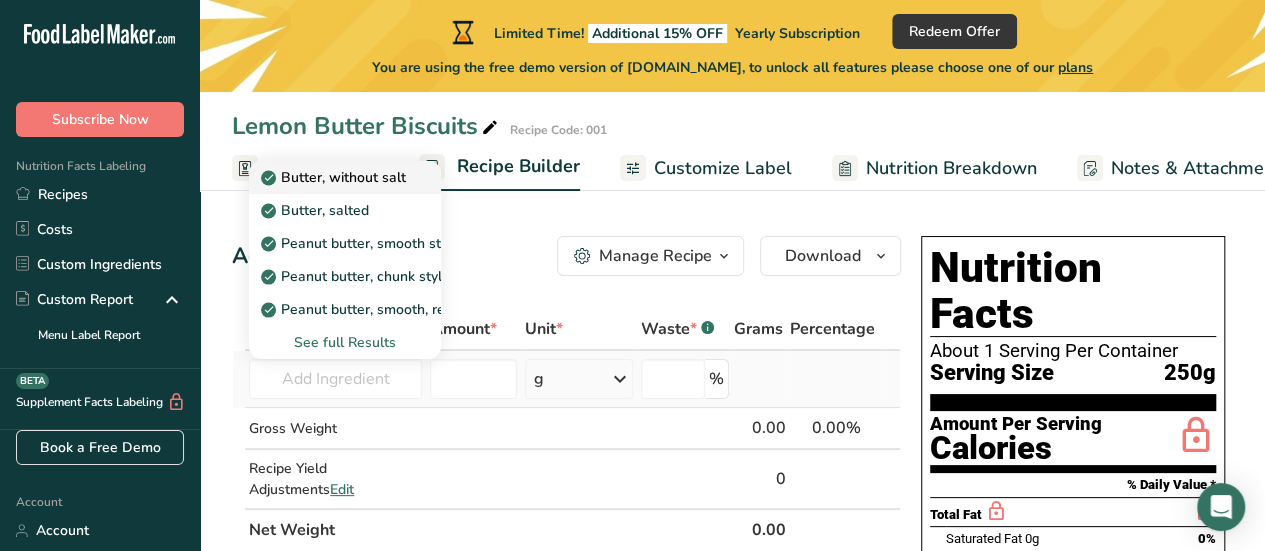 click on "Butter, without salt" at bounding box center (335, 177) 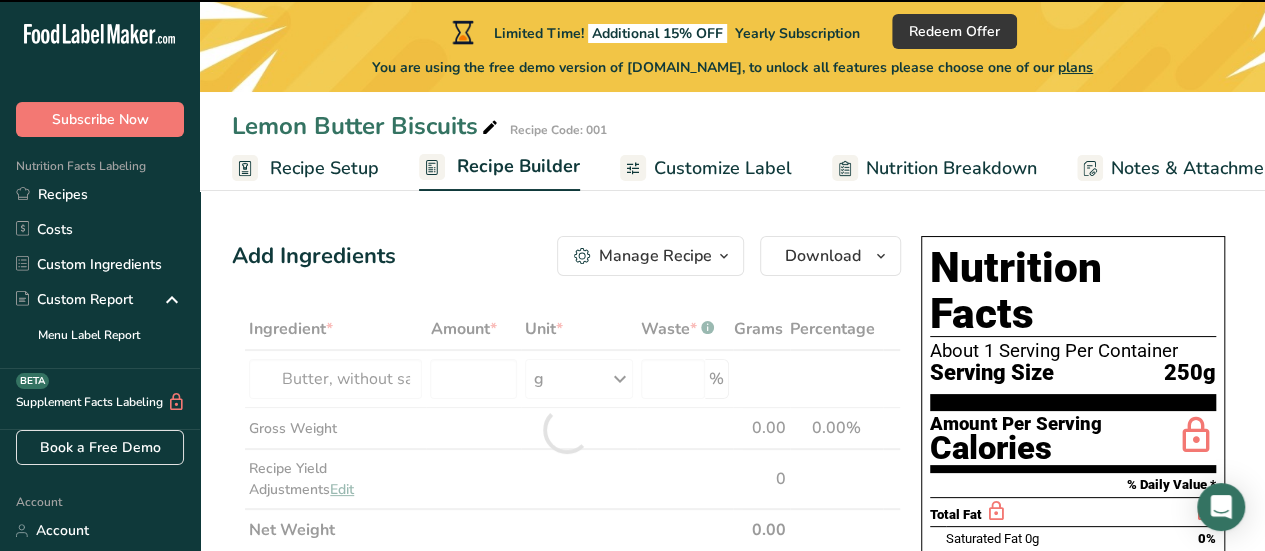 type on "0" 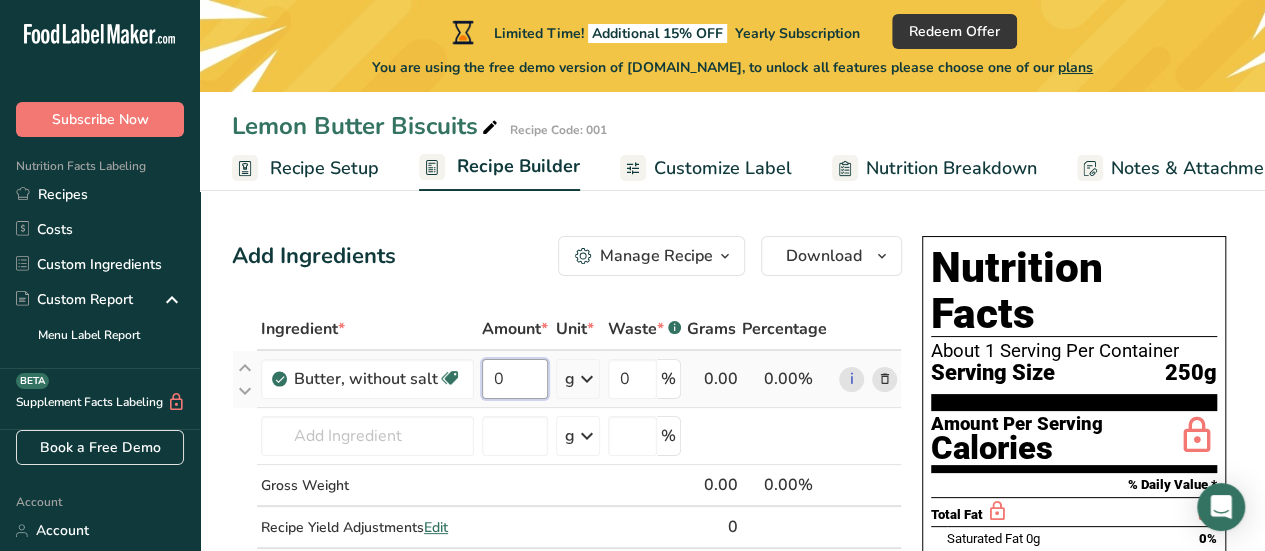 click on "0" at bounding box center (515, 379) 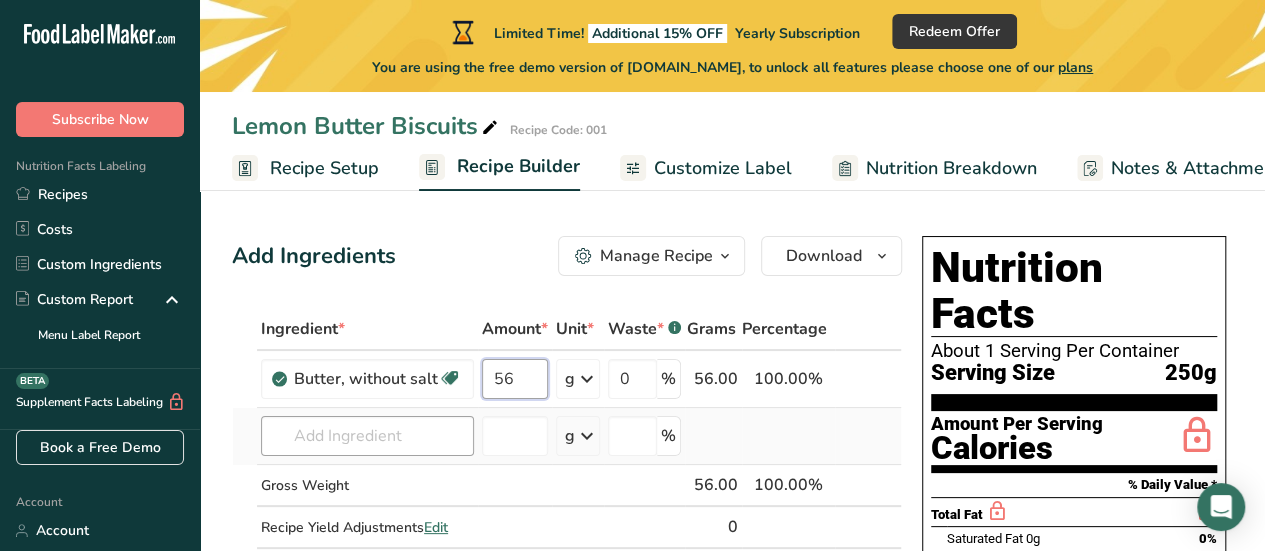 type on "56" 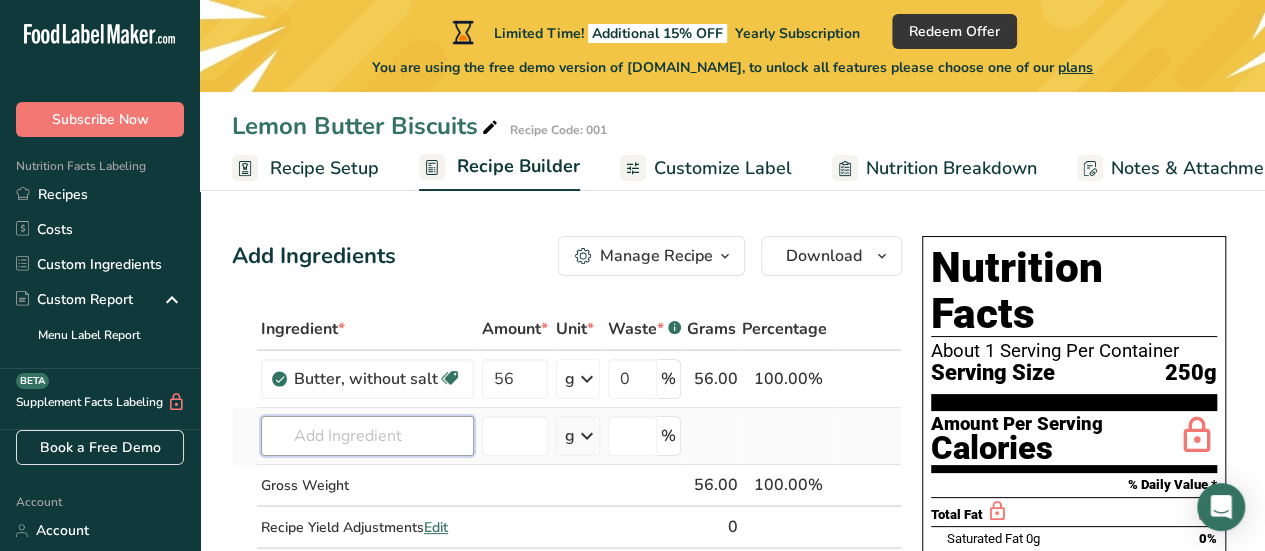 click on "Ingredient *
Amount *
Unit *
Waste *   .a-a{fill:#347362;}.b-a{fill:#fff;}          Grams
Percentage
Butter, without salt
Gluten free
Vegetarian
Soy free
56
g
Portions
1 pat (1" sq, 1/3" high)
1 tbsp
1 cup
See more
Weight Units
g
kg
mg
See more
Volume Units
l
Volume units require a density conversion. If you know your ingredient's density enter it below. Otherwise, click on "RIA" our AI Regulatory bot - she will be able to help you
lb/ft3
g/cm3
Confirm
mL
lb/ft3" at bounding box center (567, 449) 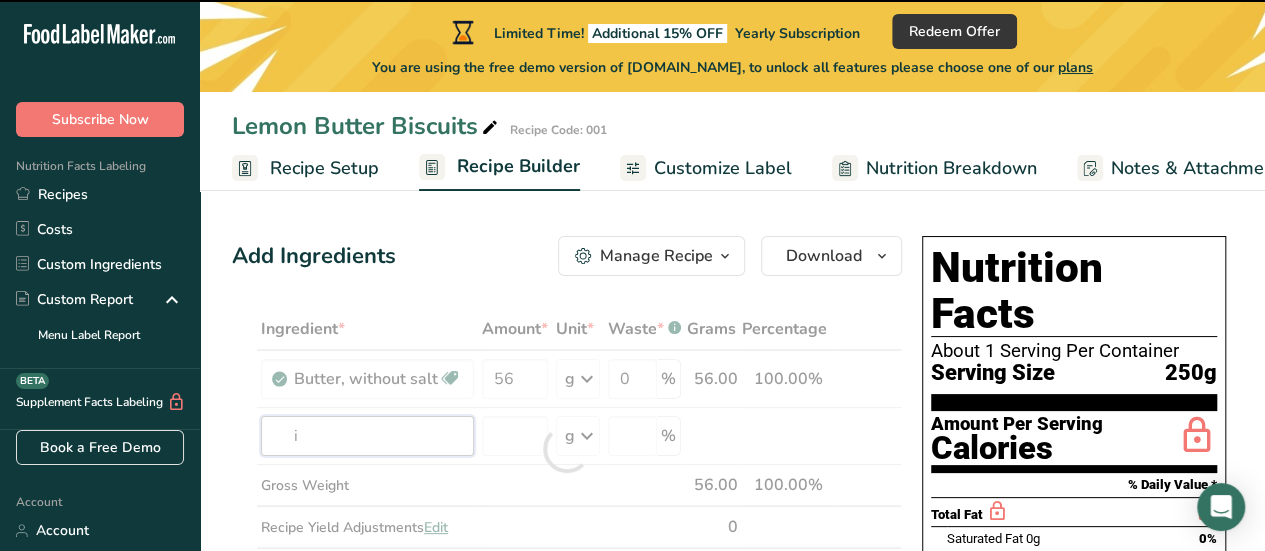 type on "ic" 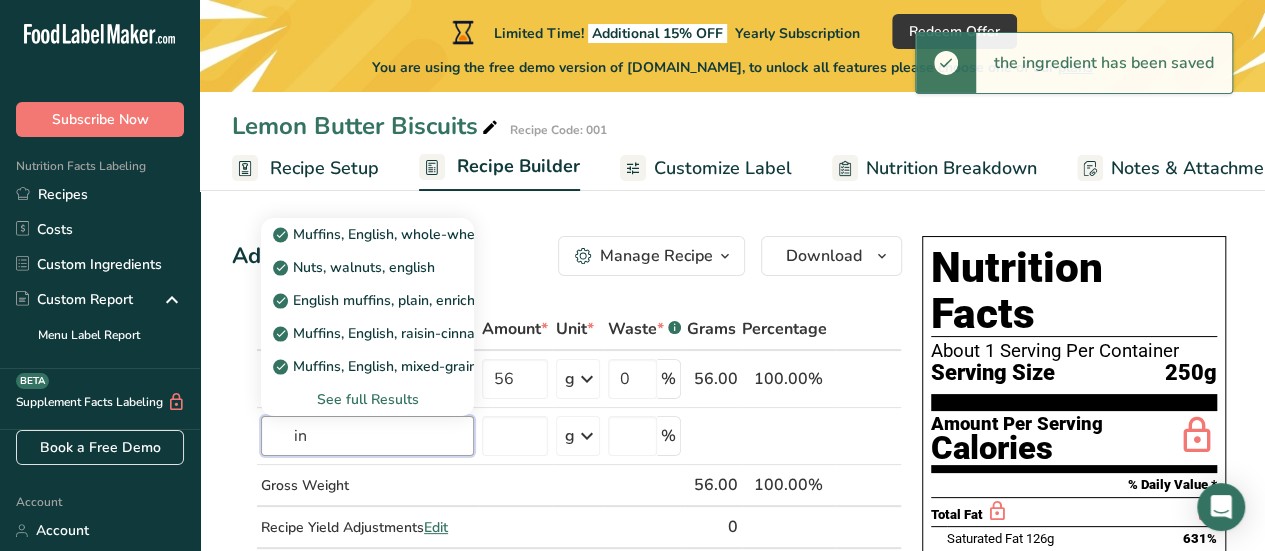 type on "i" 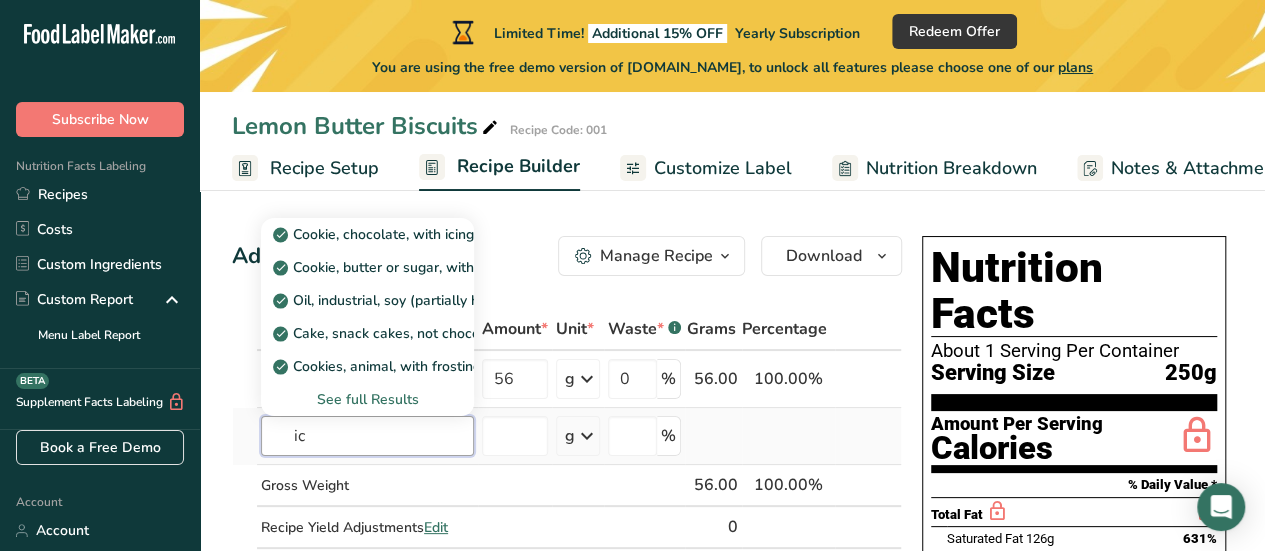 type on "i" 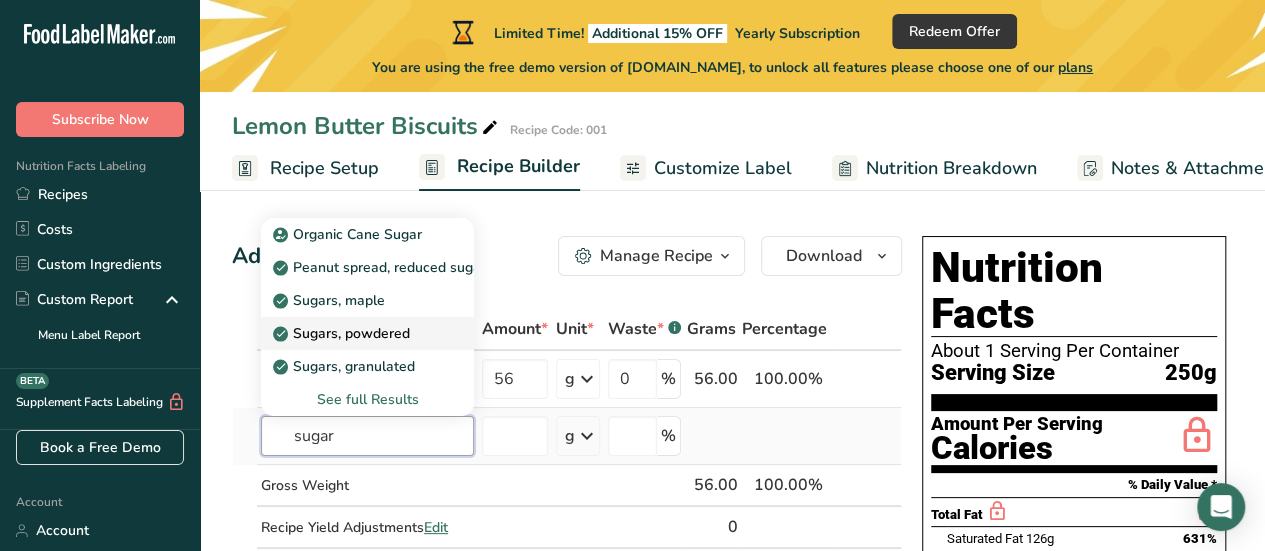 type on "sugar" 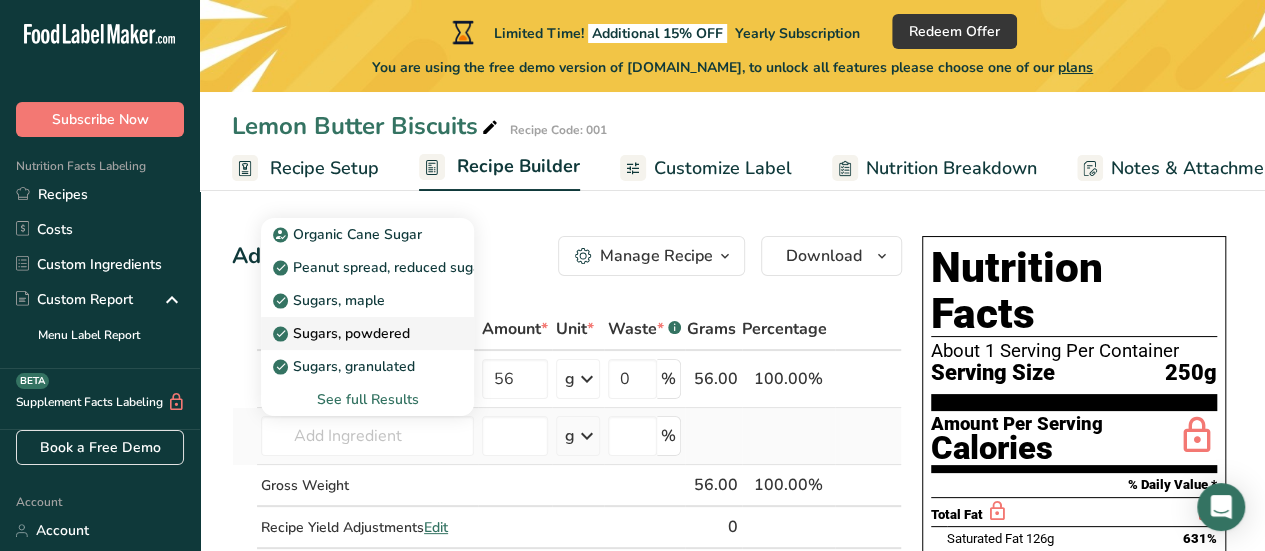 click on "Sugars, powdered" at bounding box center [343, 333] 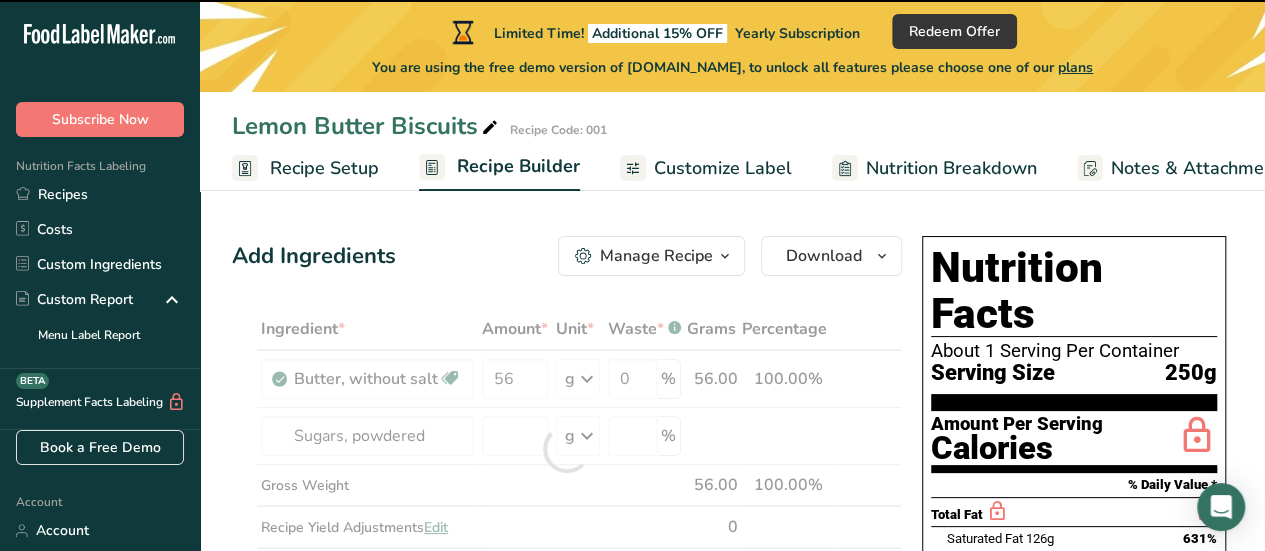 type on "0" 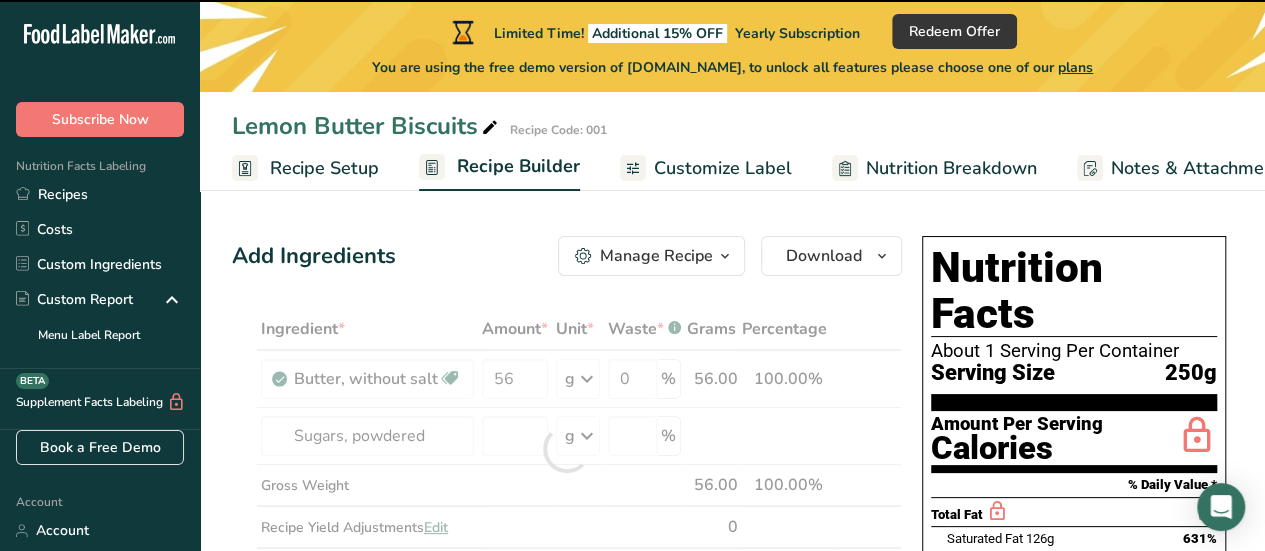 type on "0" 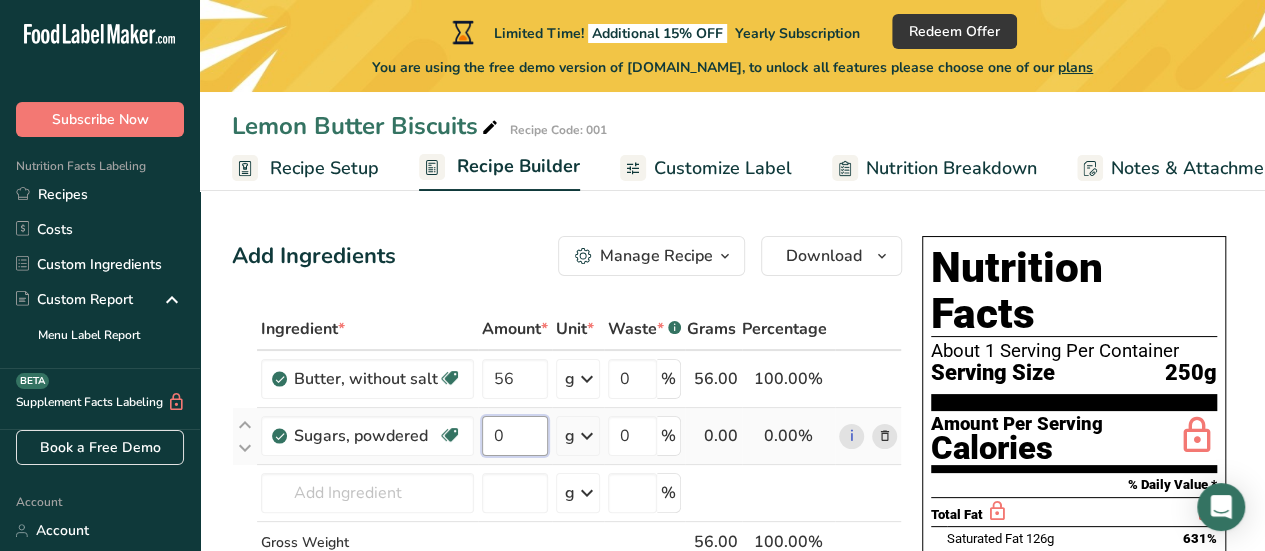 click on "0" at bounding box center [515, 436] 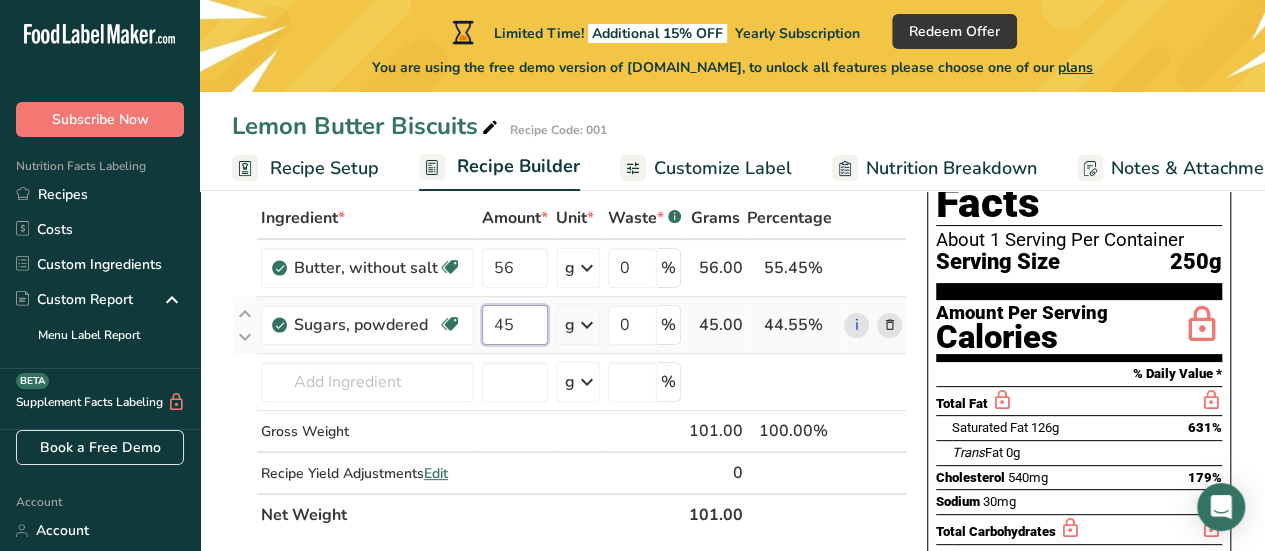 scroll, scrollTop: 200, scrollLeft: 0, axis: vertical 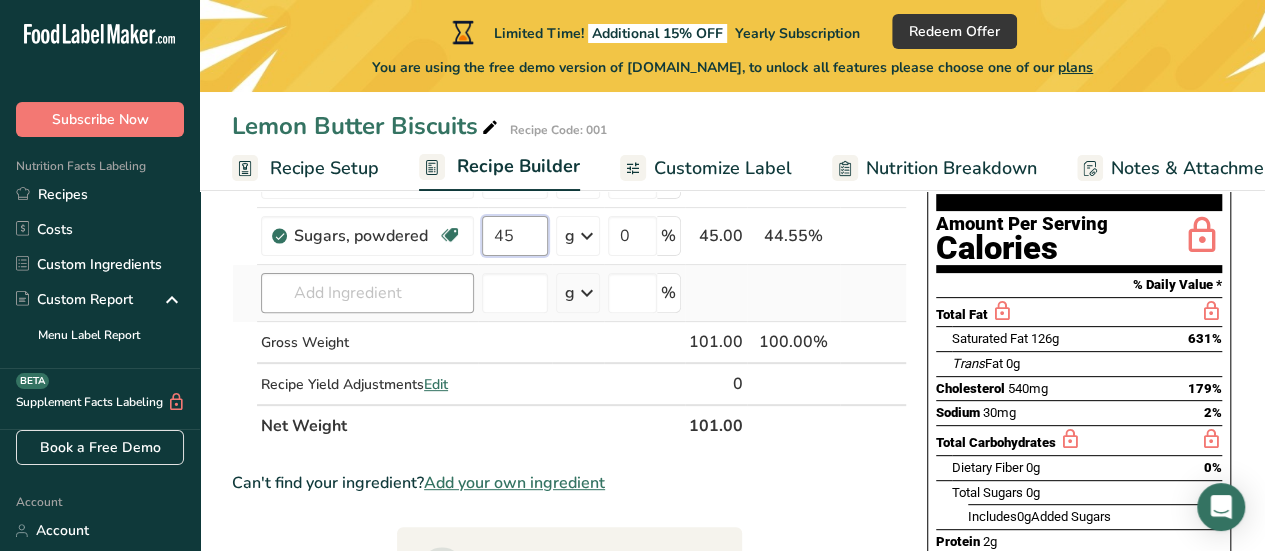type on "45" 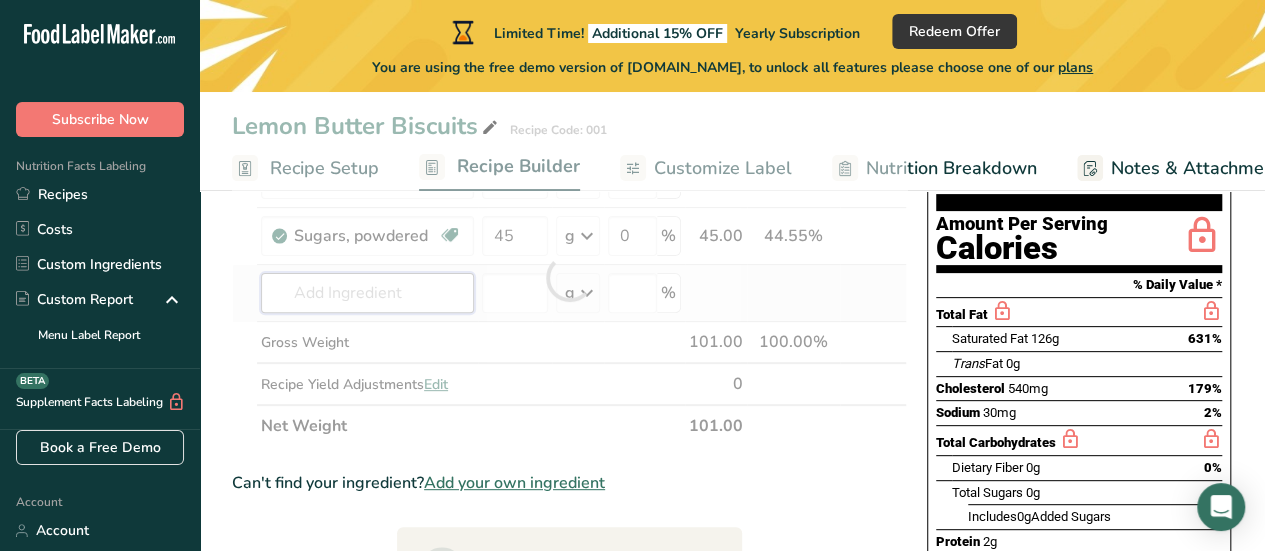 click on "Ingredient *
Amount *
Unit *
Waste *   .a-a{fill:#347362;}.b-a{fill:#fff;}          Grams
Percentage
Butter, without salt
Gluten free
Vegetarian
Soy free
56
g
Portions
1 pat (1" sq, 1/3" high)
1 tbsp
1 cup
See more
Weight Units
g
kg
mg
See more
Volume Units
l
Volume units require a density conversion. If you know your ingredient's density enter it below. Otherwise, click on "RIA" our AI Regulatory bot - she will be able to help you
lb/ft3
g/cm3
Confirm
mL
lb/ft3" at bounding box center (569, 277) 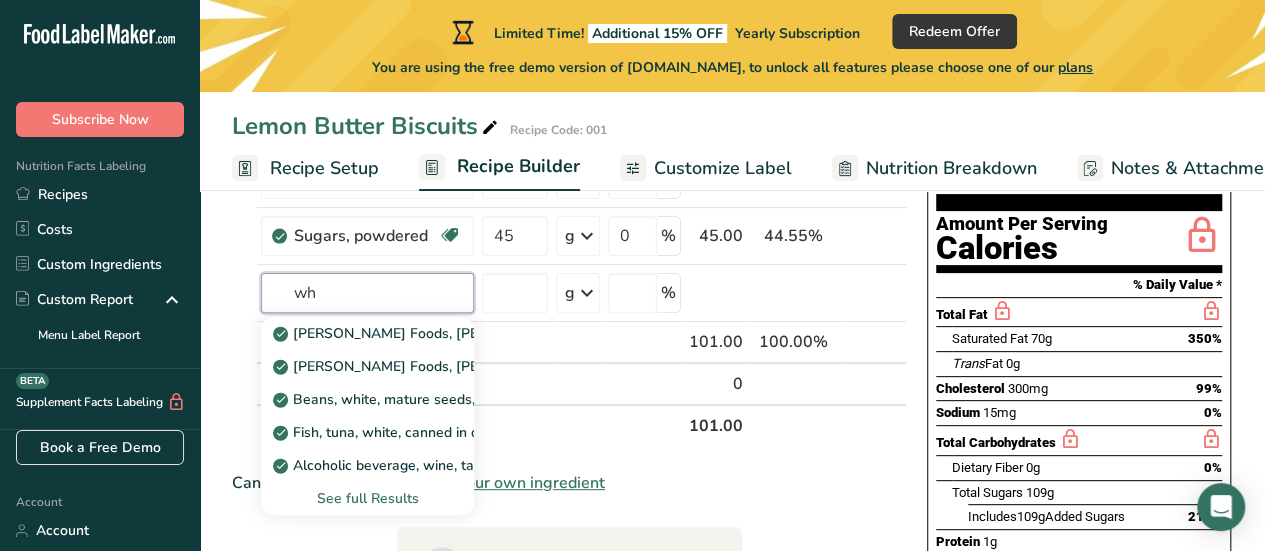 type on "w" 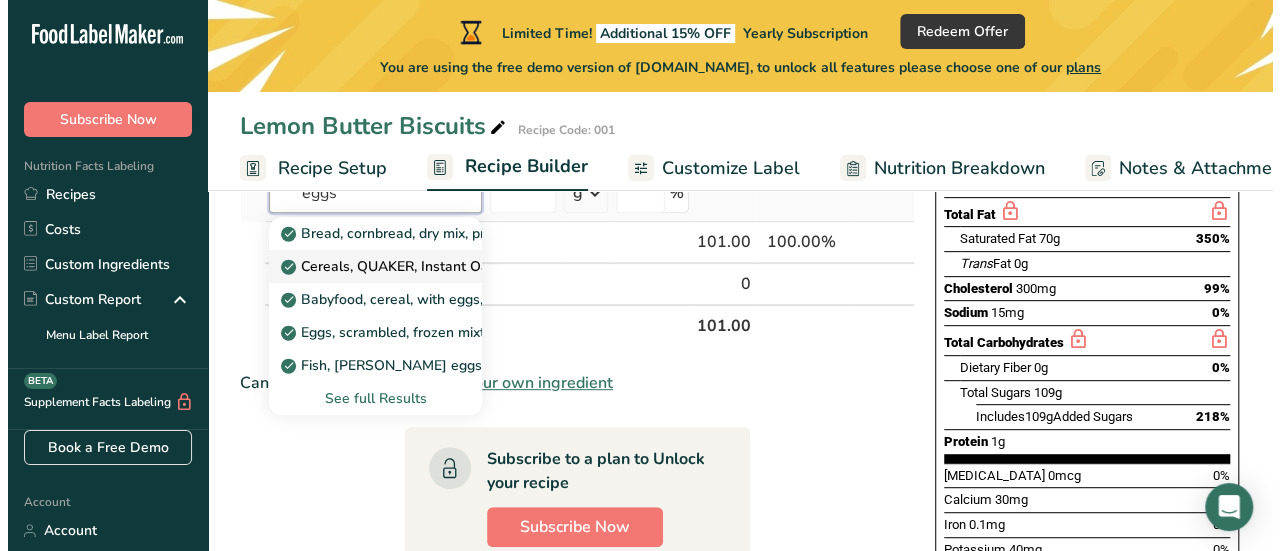 scroll, scrollTop: 200, scrollLeft: 0, axis: vertical 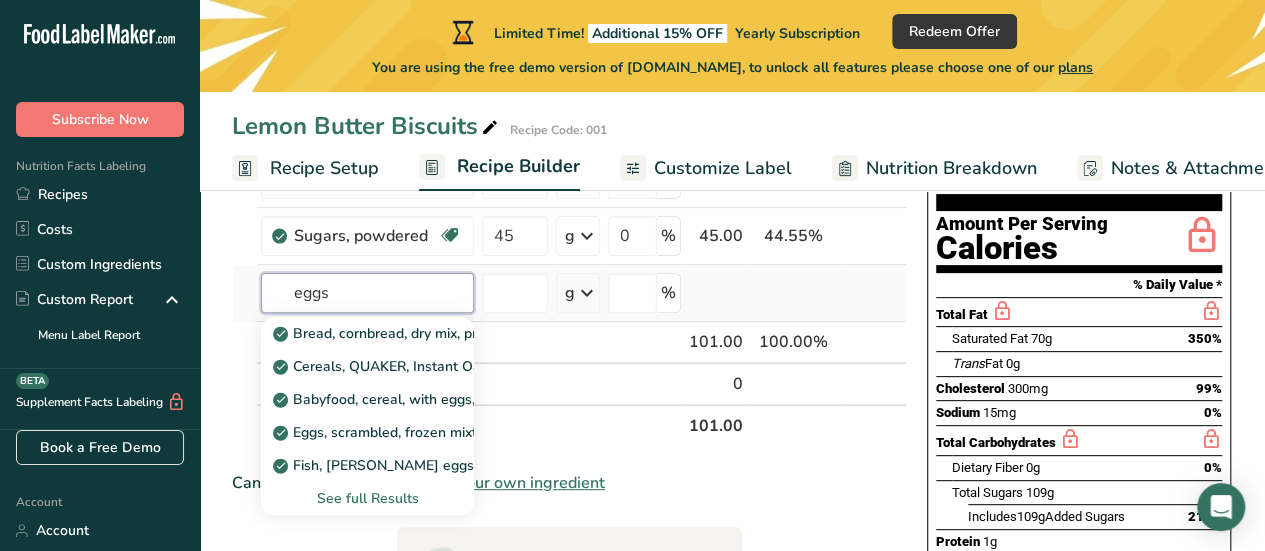 click on "eggs" at bounding box center [367, 293] 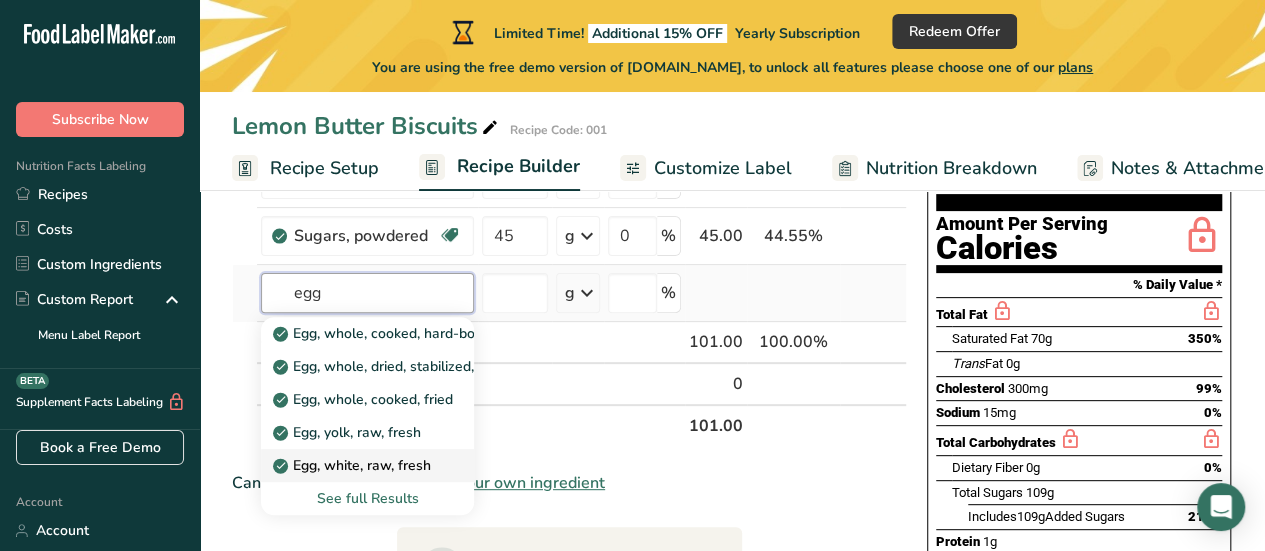 type on "egg" 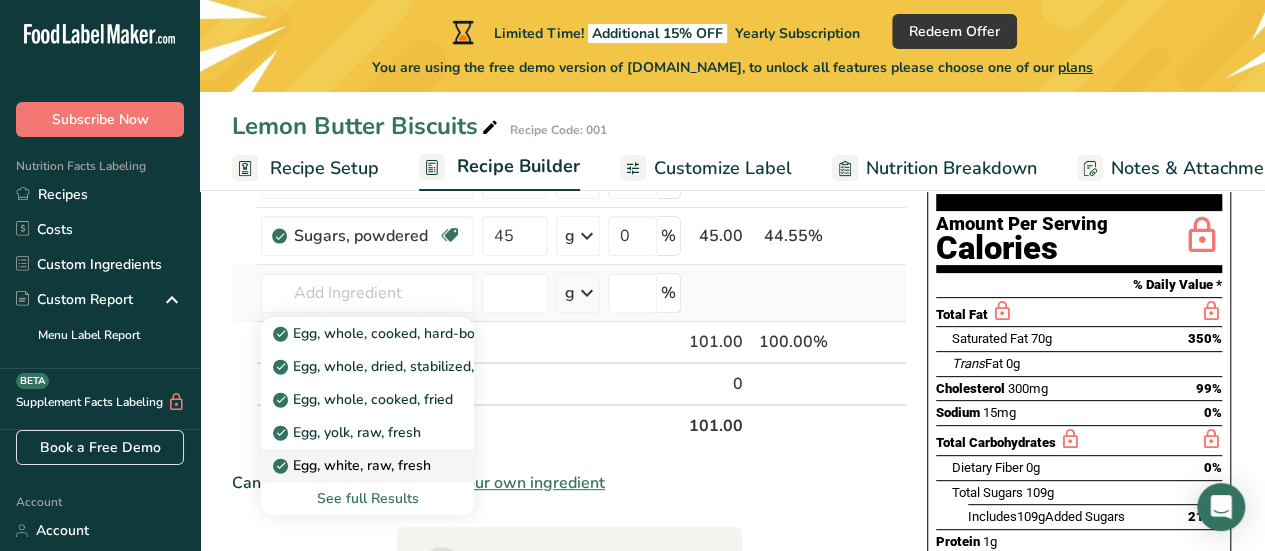 click on "Egg, white, raw, fresh" at bounding box center [354, 465] 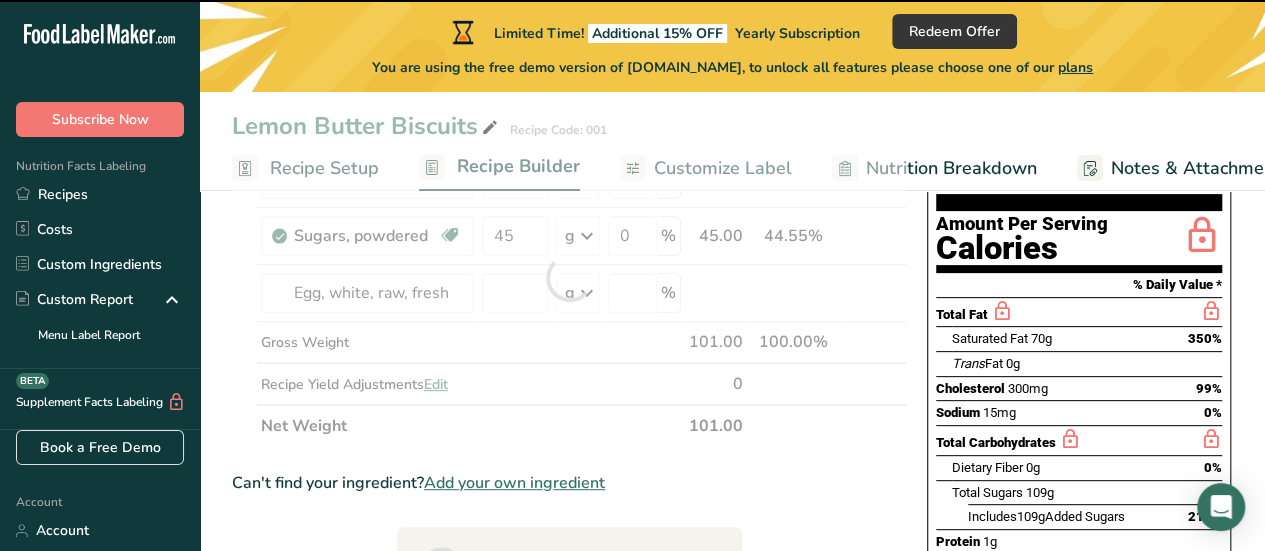type on "0" 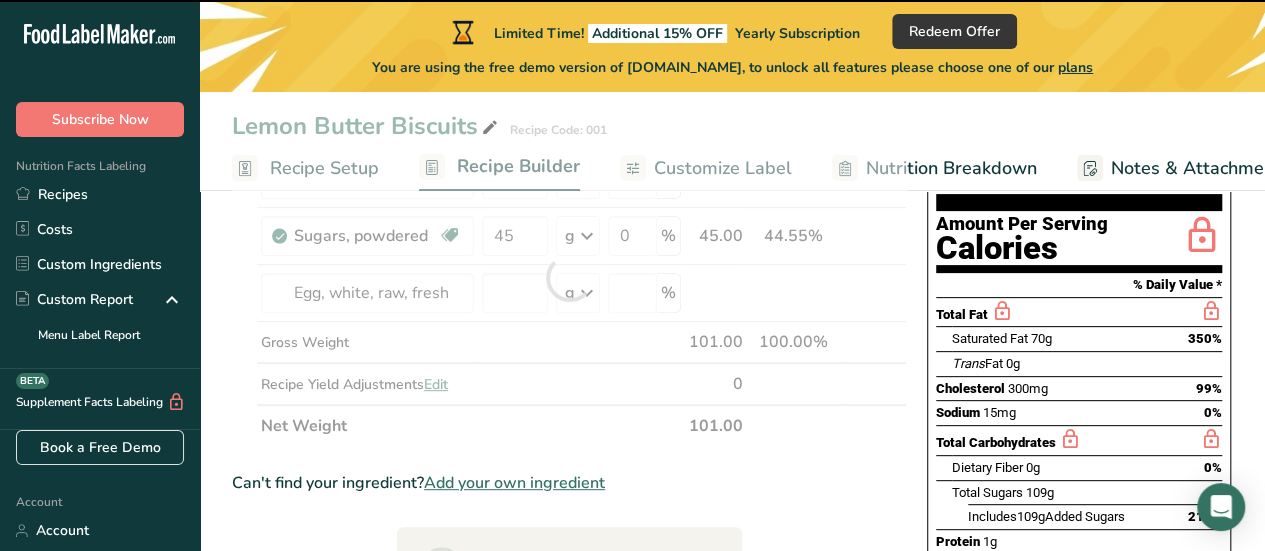 type on "0" 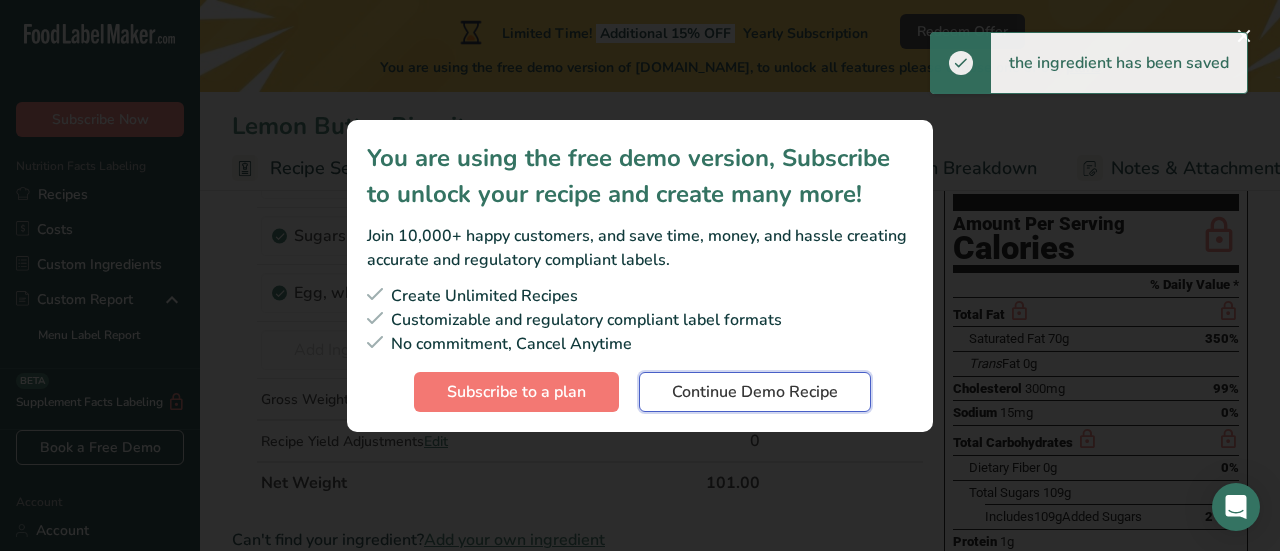 click on "Continue Demo Recipe" at bounding box center [755, 392] 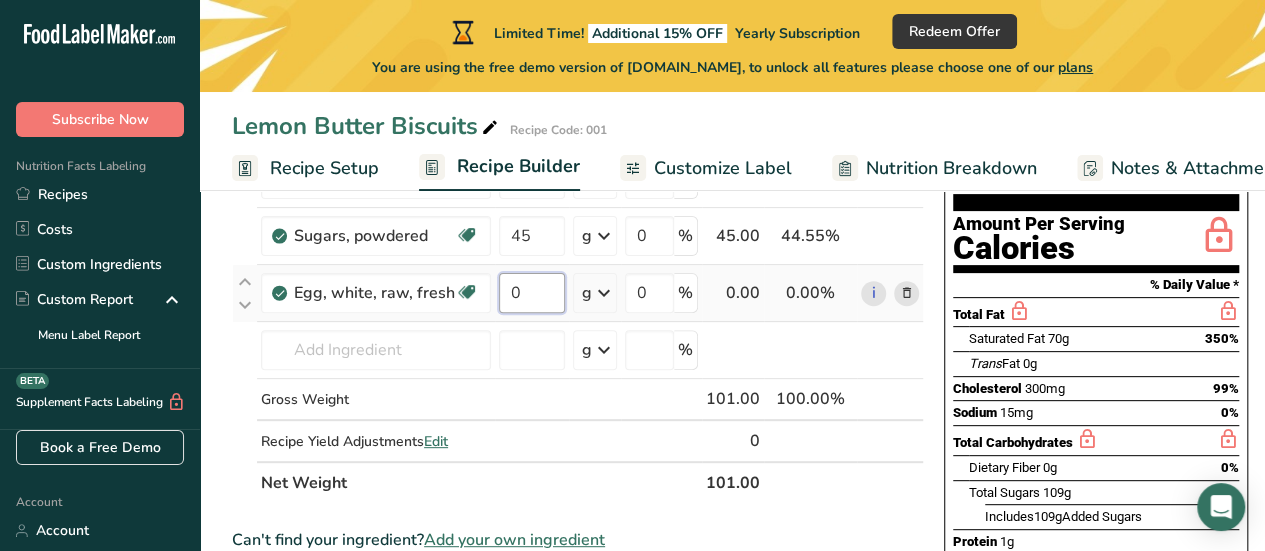 click on "0" at bounding box center (532, 293) 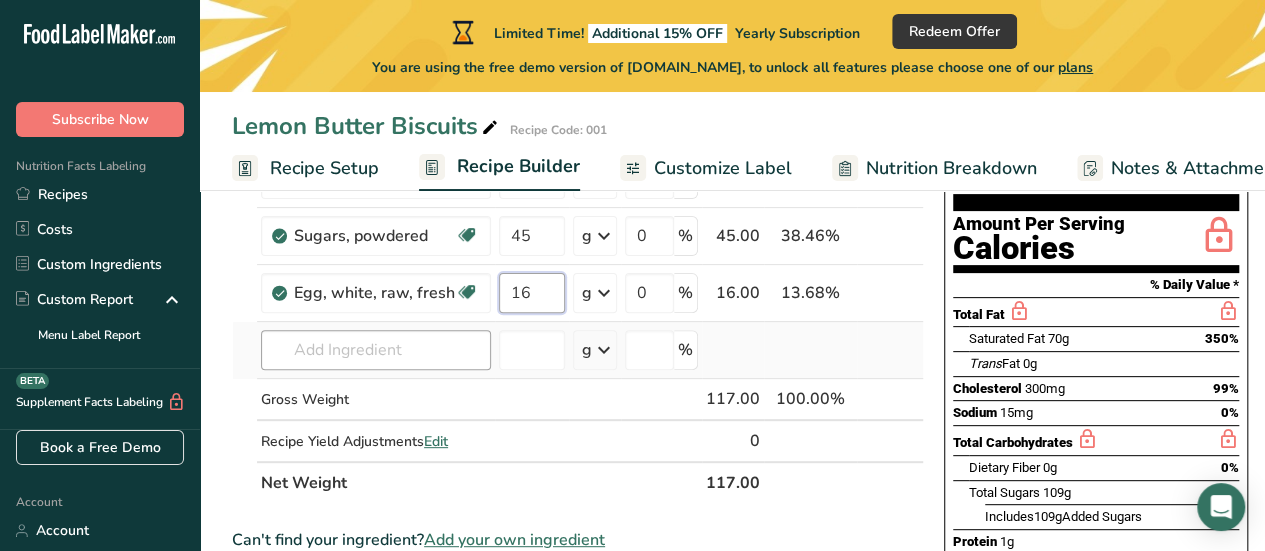 type on "16" 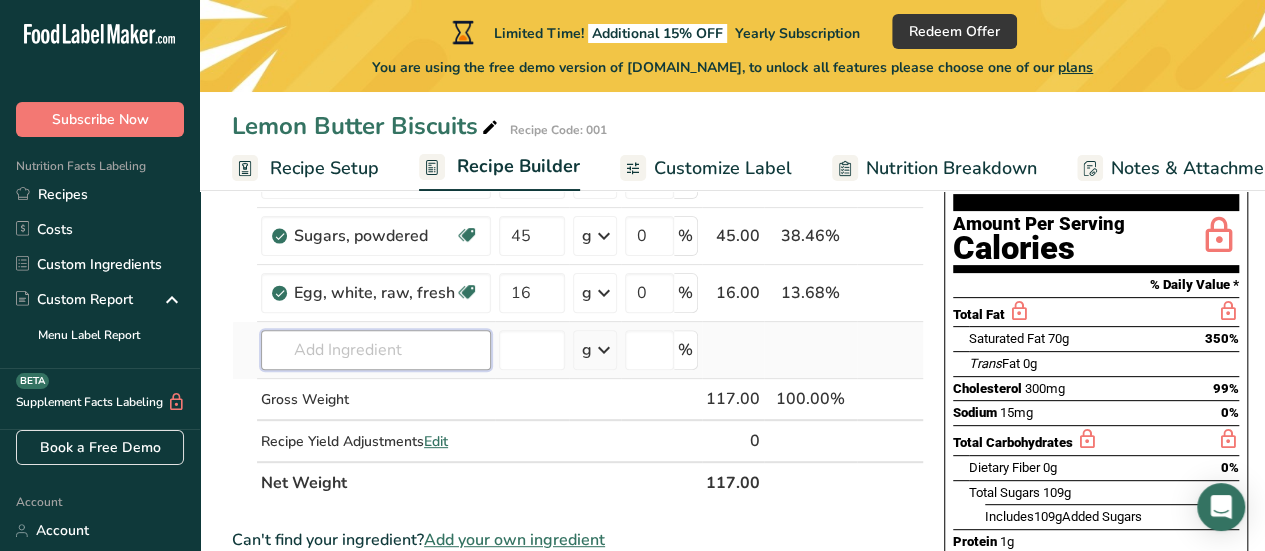 click on "Ingredient *
Amount *
Unit *
Waste *   .a-a{fill:#347362;}.b-a{fill:#fff;}          Grams
Percentage
Butter, without salt
Gluten free
Vegetarian
Soy free
56
g
Portions
1 pat (1" sq, 1/3" high)
1 tbsp
1 cup
See more
Weight Units
g
kg
mg
See more
Volume Units
l
Volume units require a density conversion. If you know your ingredient's density enter it below. Otherwise, click on "RIA" our AI Regulatory bot - she will be able to help you
lb/ft3
g/cm3
Confirm
mL
lb/ft3" at bounding box center [578, 306] 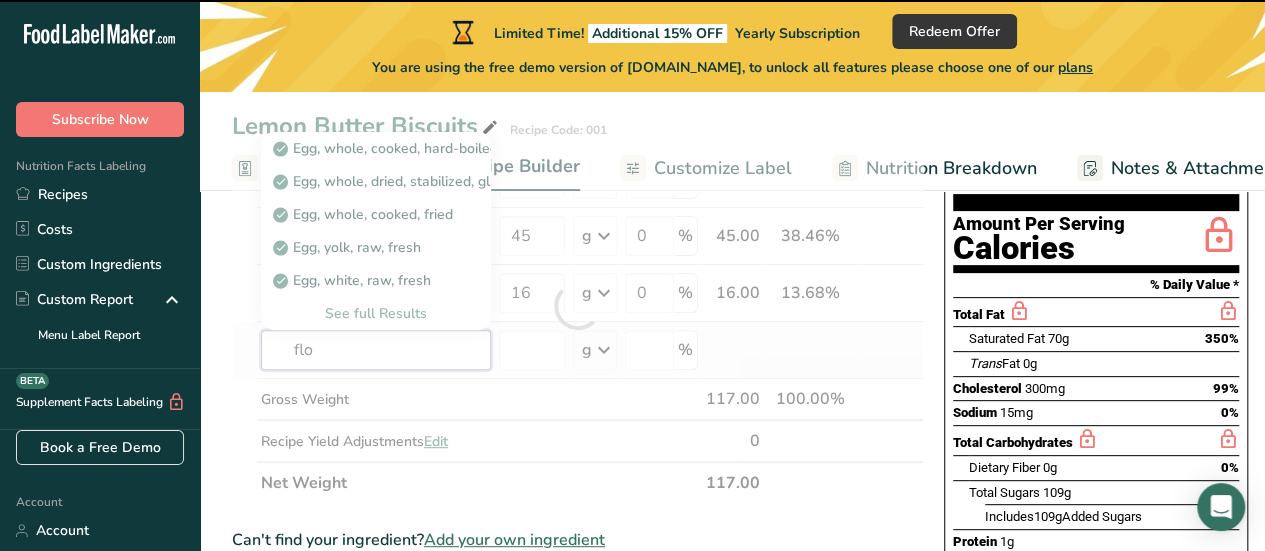 type on "flou" 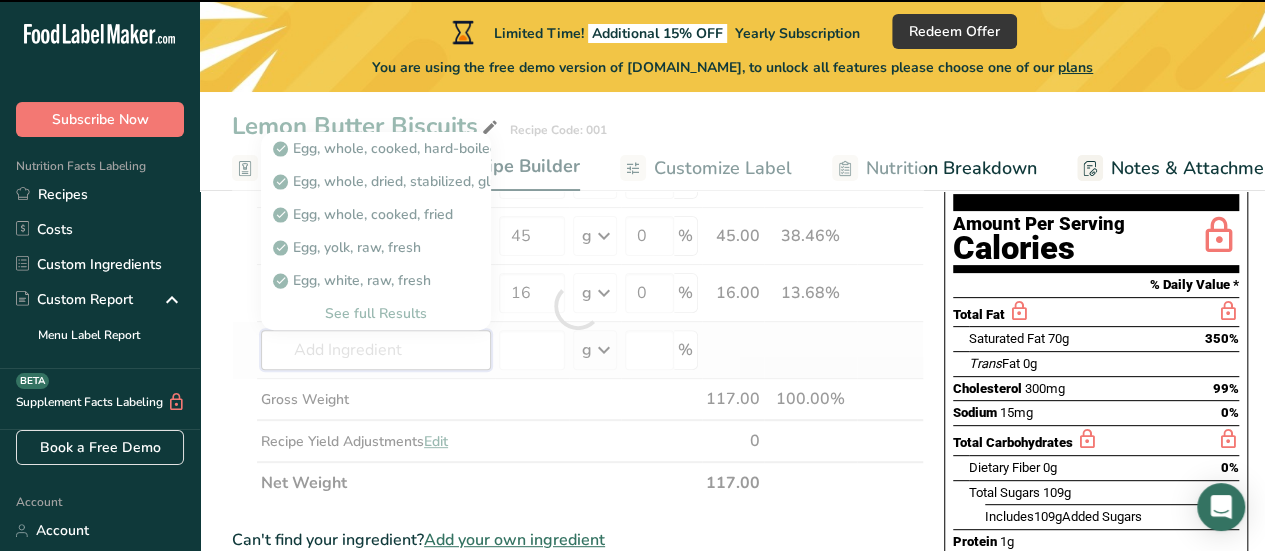 type on "r" 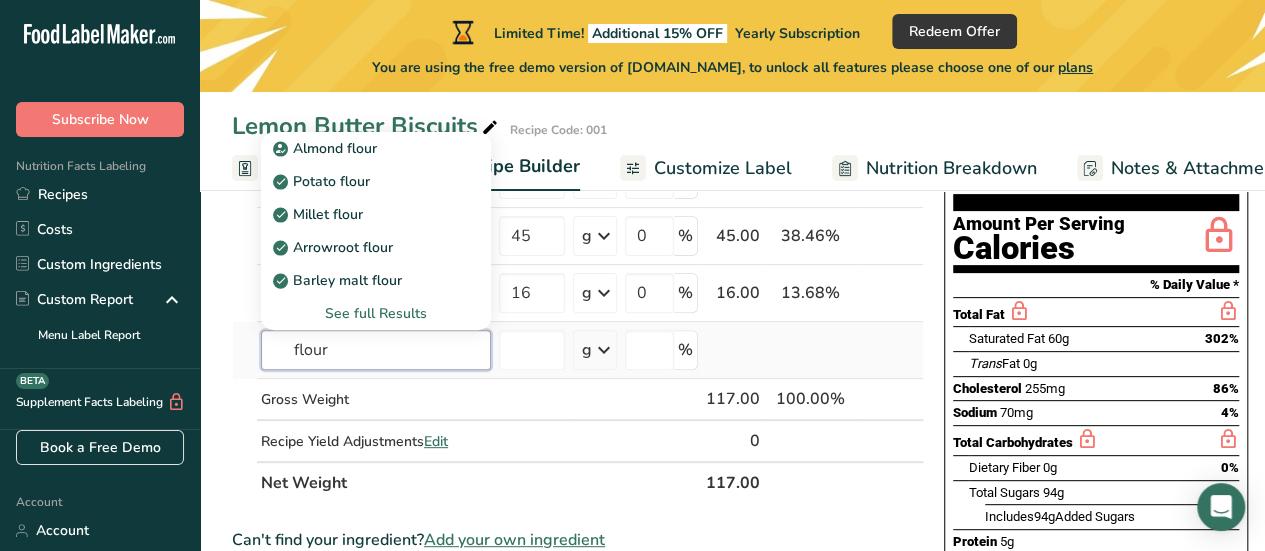 type on "flour" 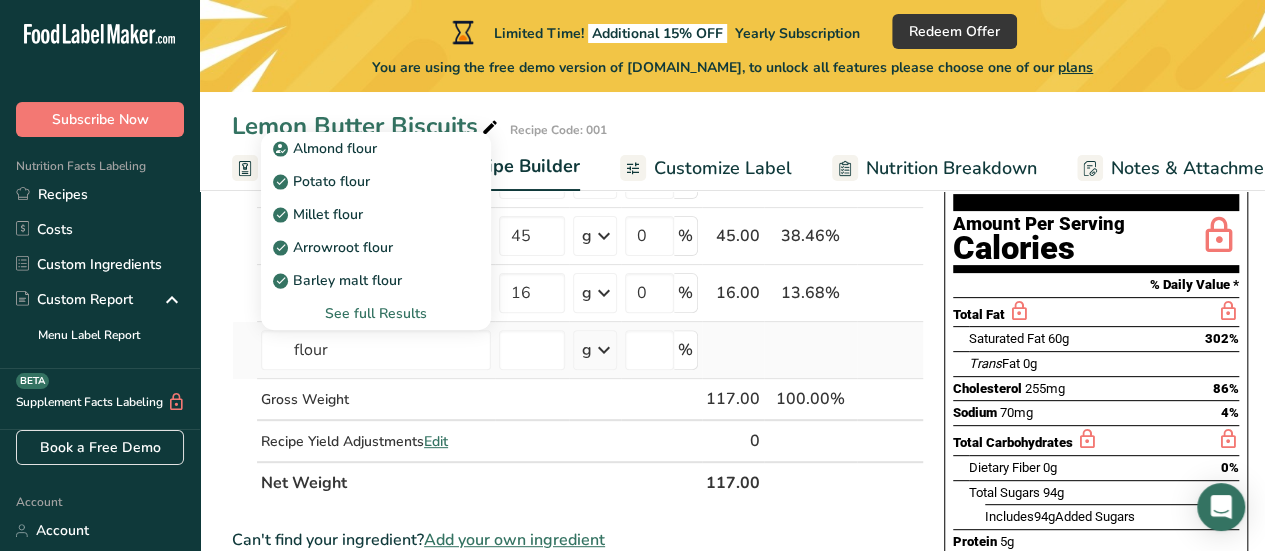 type 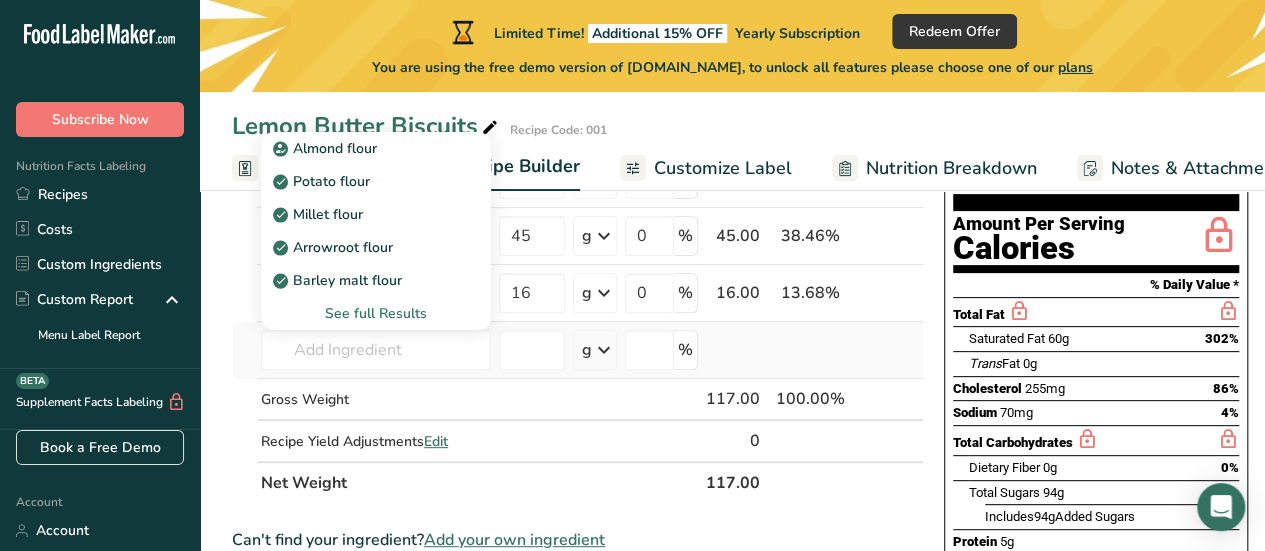 click on "See full Results" at bounding box center [376, 313] 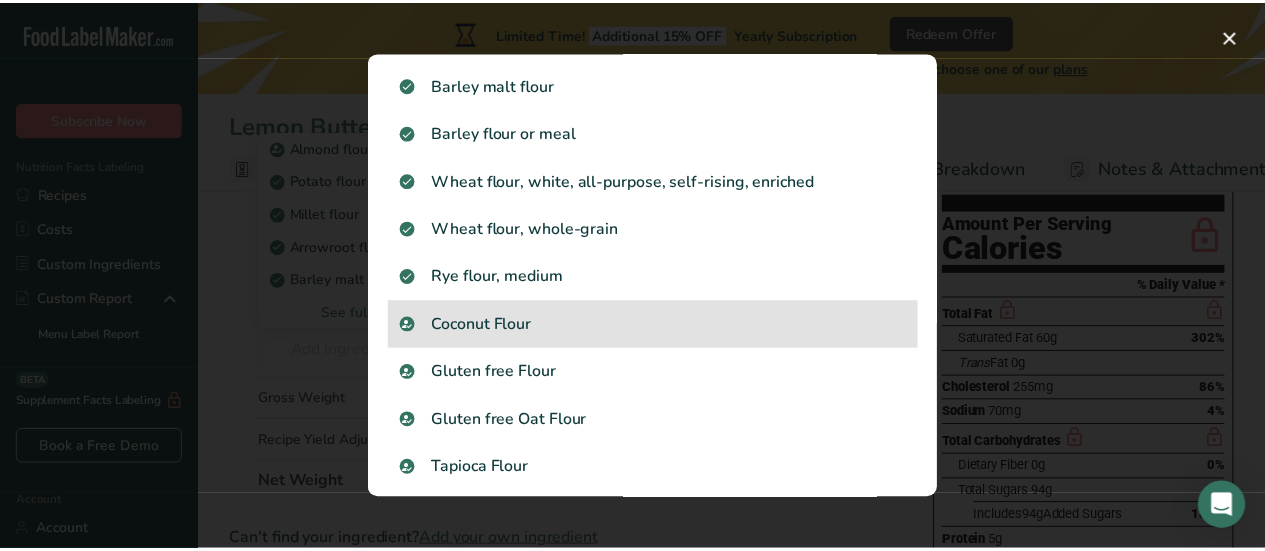 scroll, scrollTop: 200, scrollLeft: 0, axis: vertical 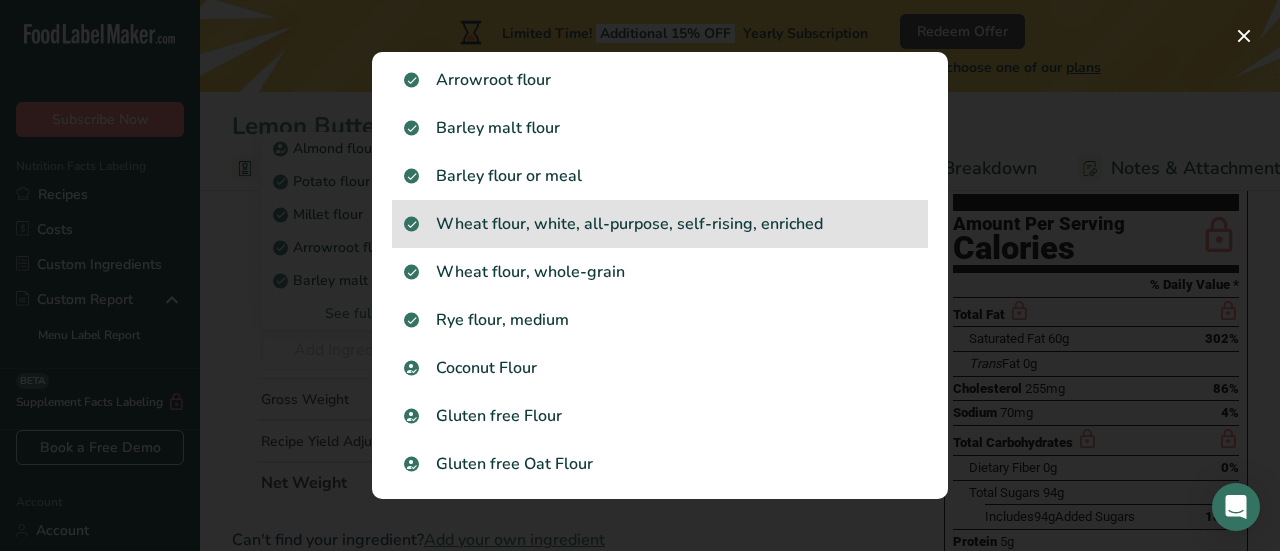 click on "Wheat flour, white, all-purpose, self-rising, enriched" at bounding box center (660, 224) 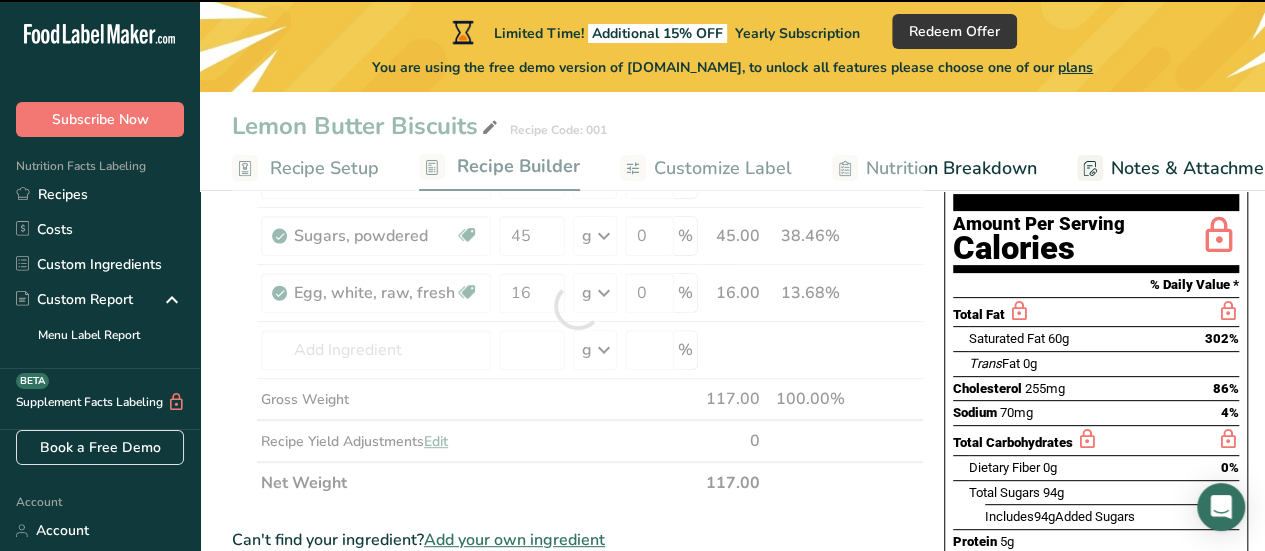 type on "0" 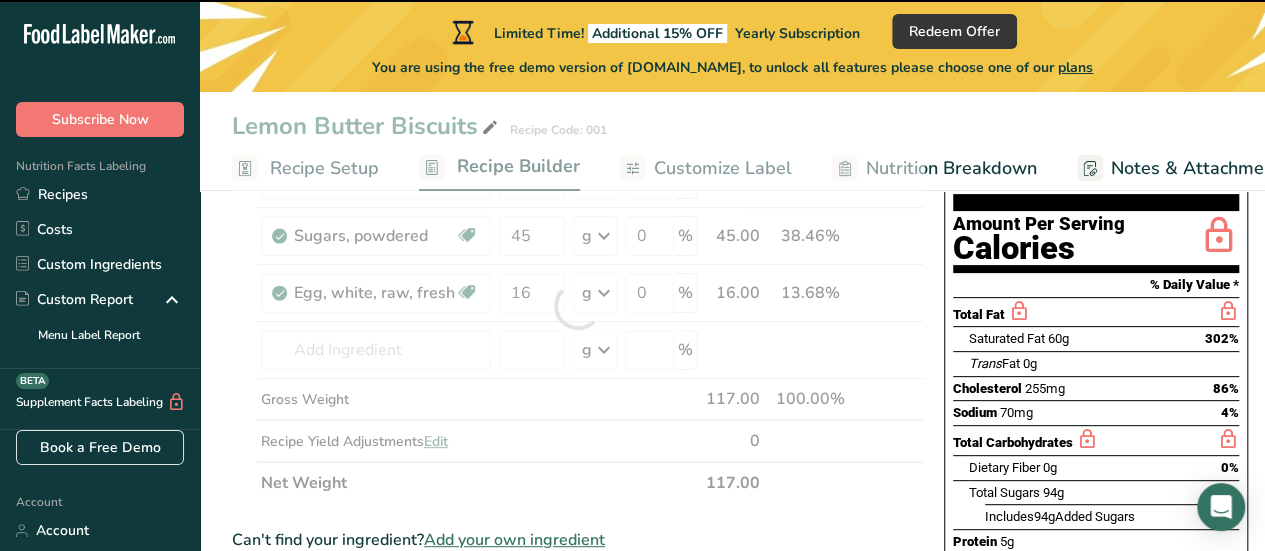type on "0" 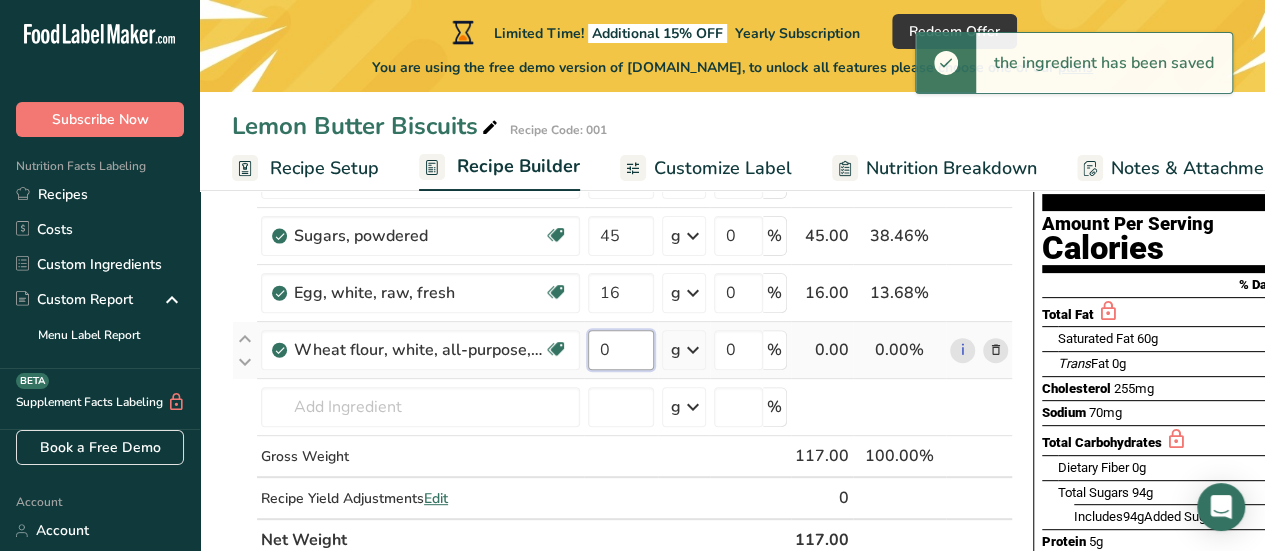 click on "0" at bounding box center (621, 350) 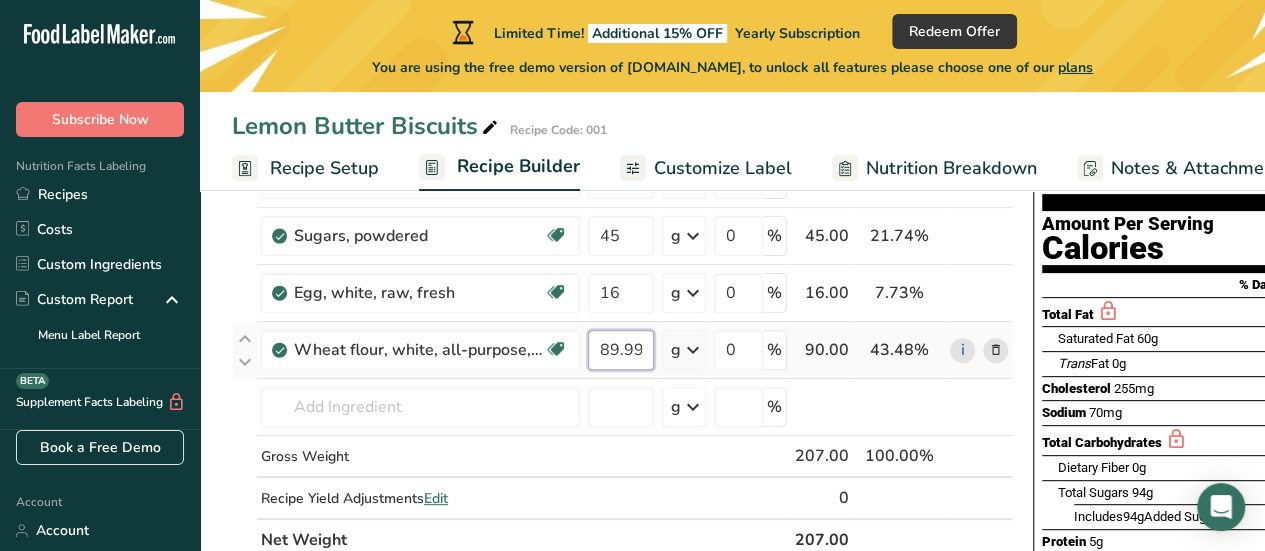 scroll, scrollTop: 300, scrollLeft: 0, axis: vertical 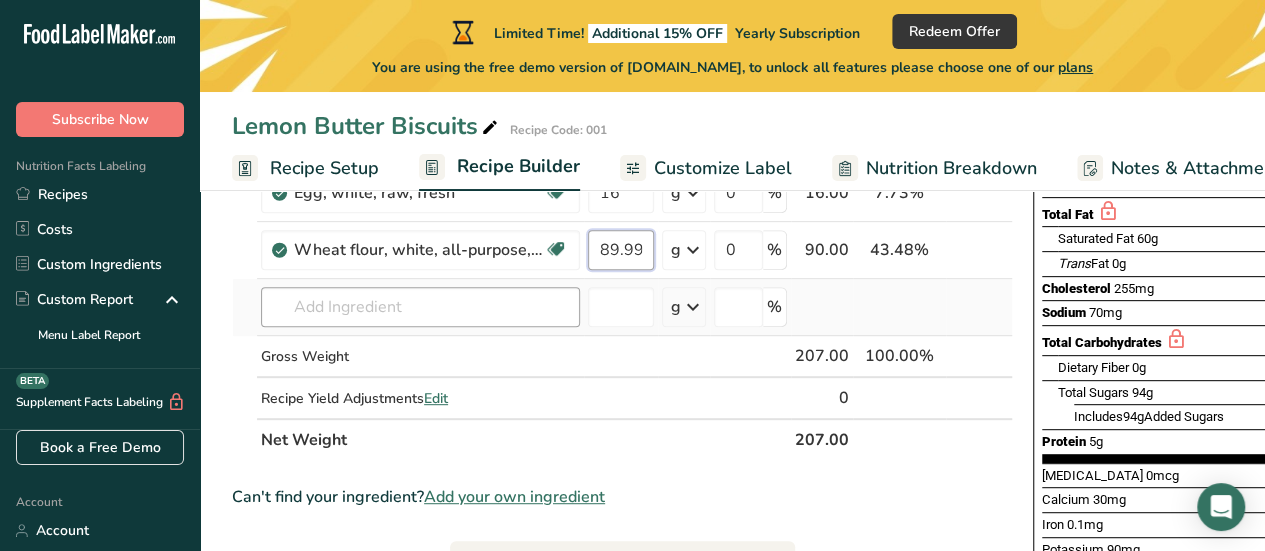 type on "89.999999" 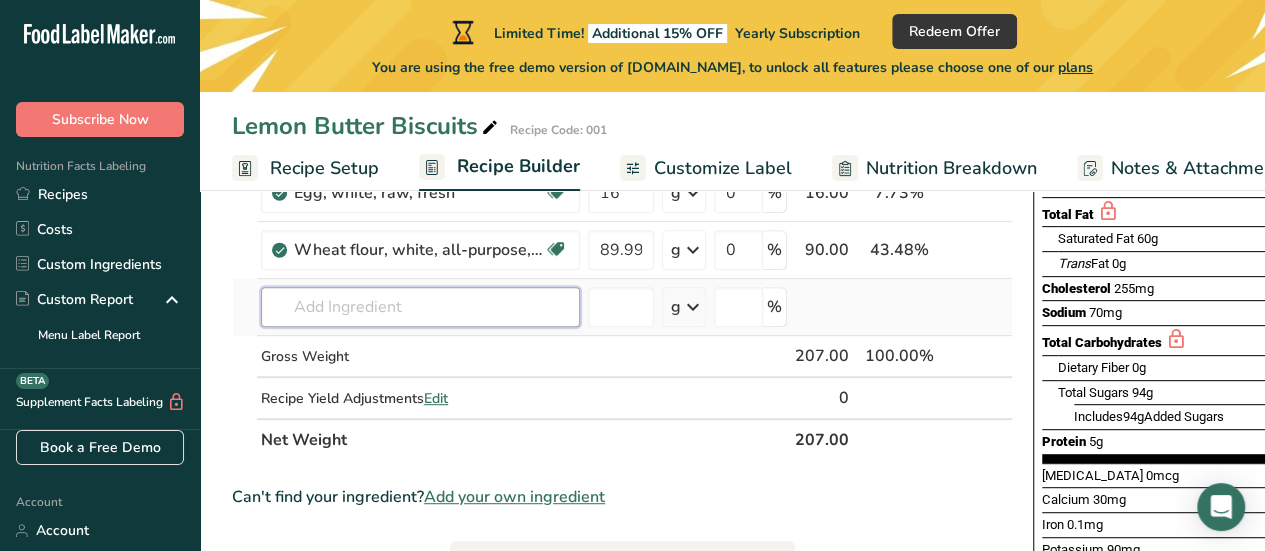 click on "Ingredient *
Amount *
Unit *
Waste *   .a-a{fill:#347362;}.b-a{fill:#fff;}          Grams
Percentage
Butter, without salt
Gluten free
Vegetarian
Soy free
56
g
Portions
1 pat (1" sq, 1/3" high)
1 tbsp
1 cup
See more
Weight Units
g
kg
mg
See more
Volume Units
l
Volume units require a density conversion. If you know your ingredient's density enter it below. Otherwise, click on "RIA" our AI Regulatory bot - she will be able to help you
lb/ft3
g/cm3
Confirm
mL
lb/ft3" at bounding box center (622, 234) 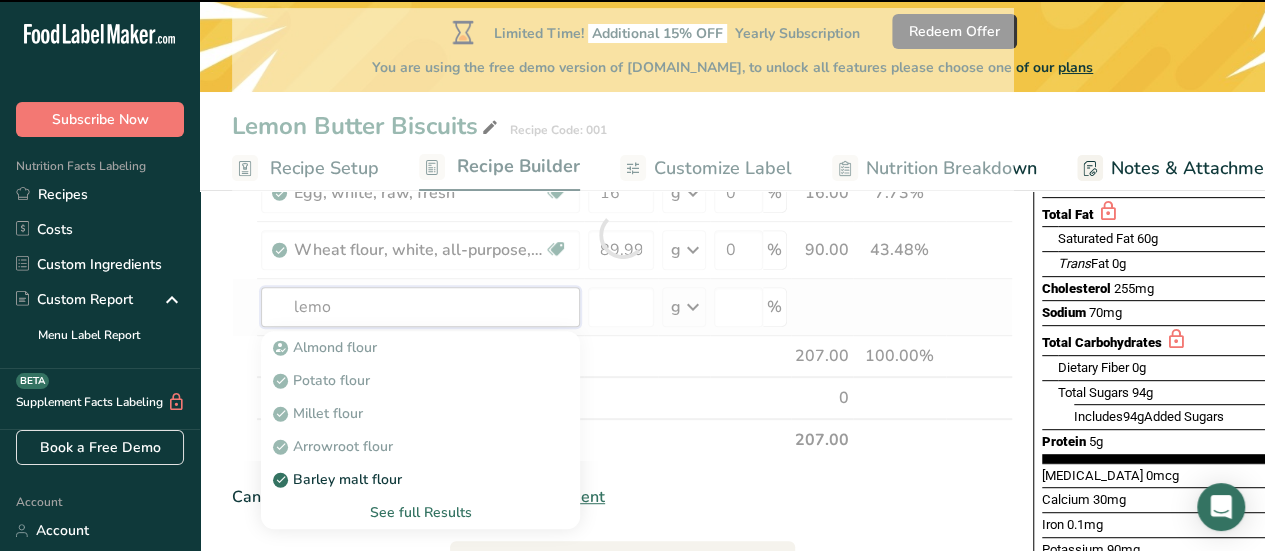 type on "lemon" 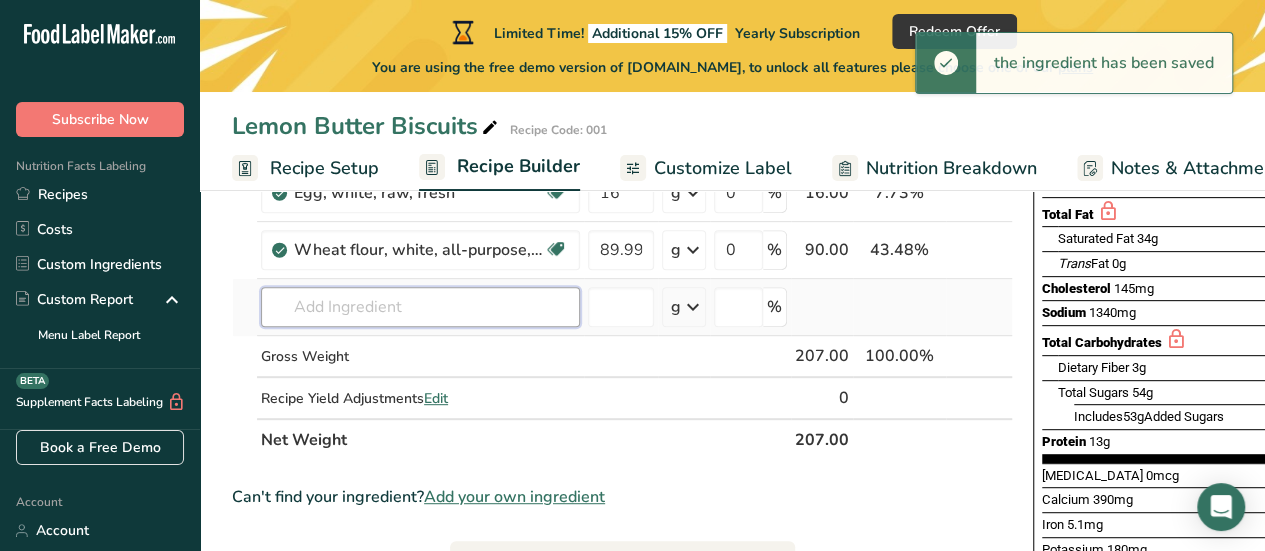 click at bounding box center (420, 307) 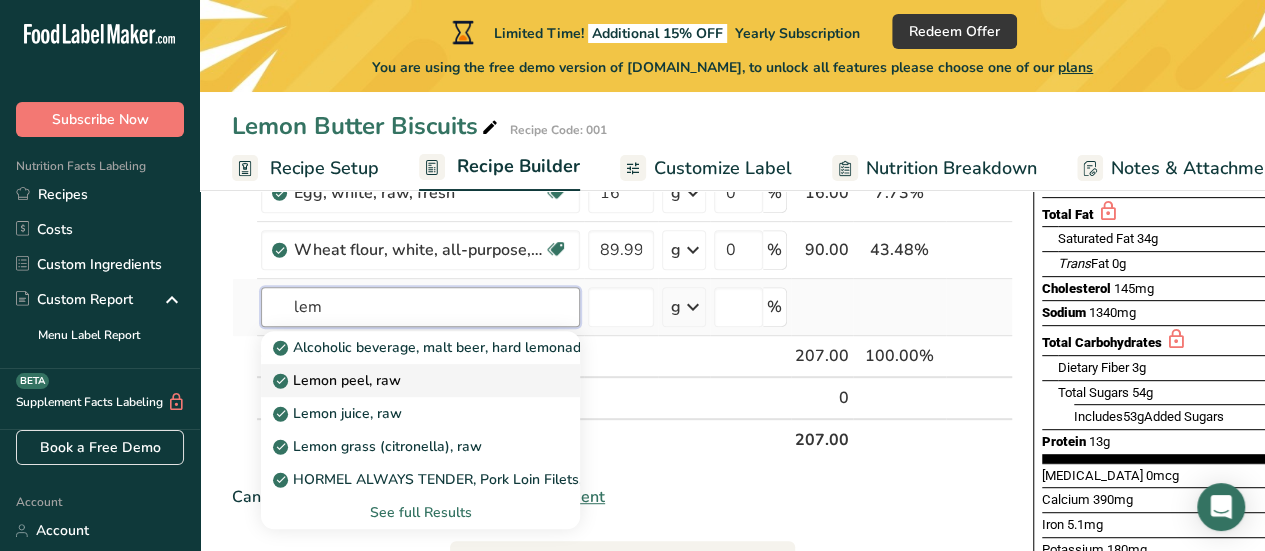 type on "lem" 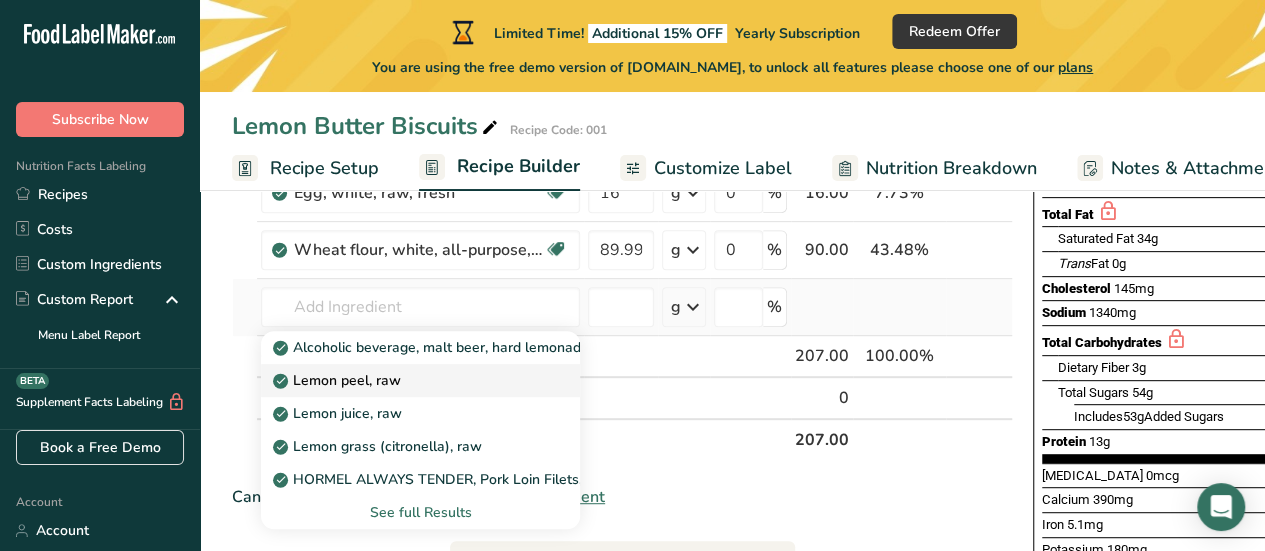 click on "Lemon peel, raw" at bounding box center [339, 380] 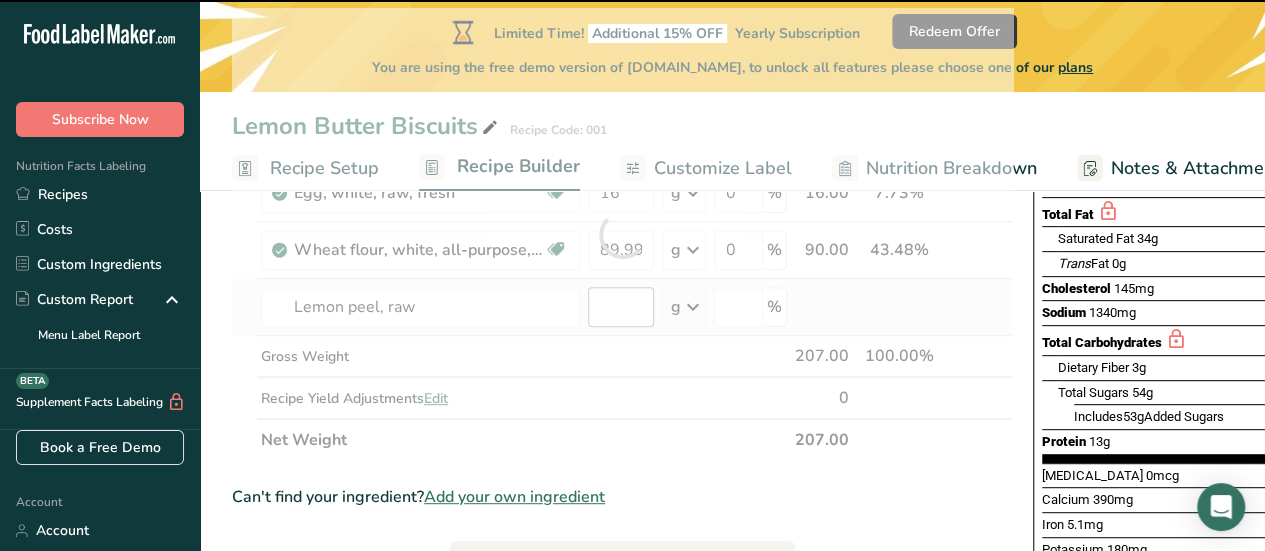 type on "0" 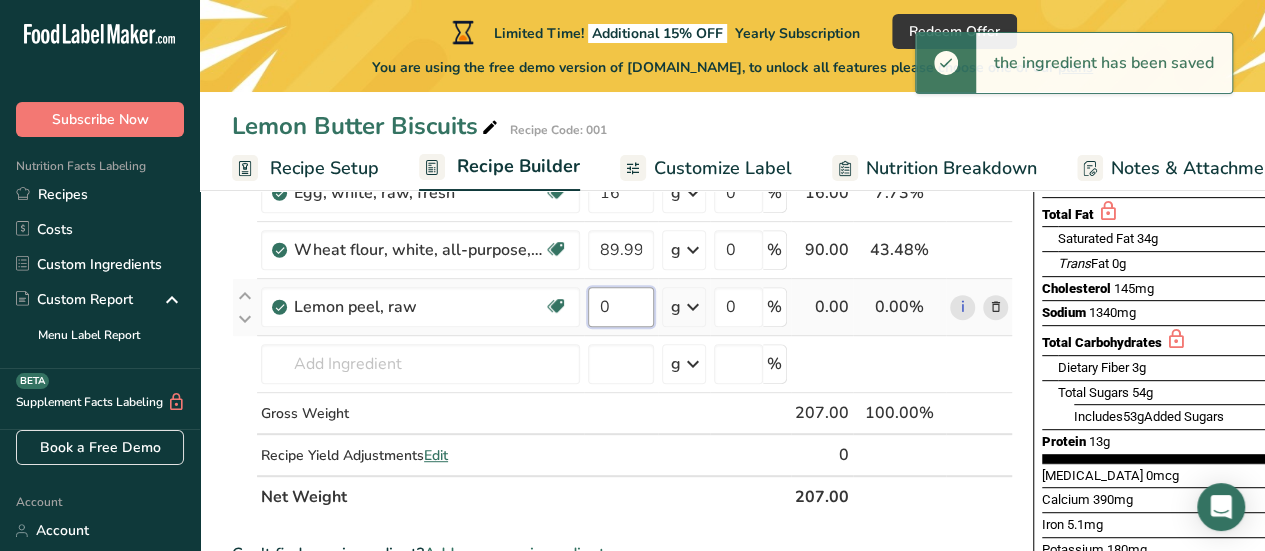 click on "0" at bounding box center (621, 307) 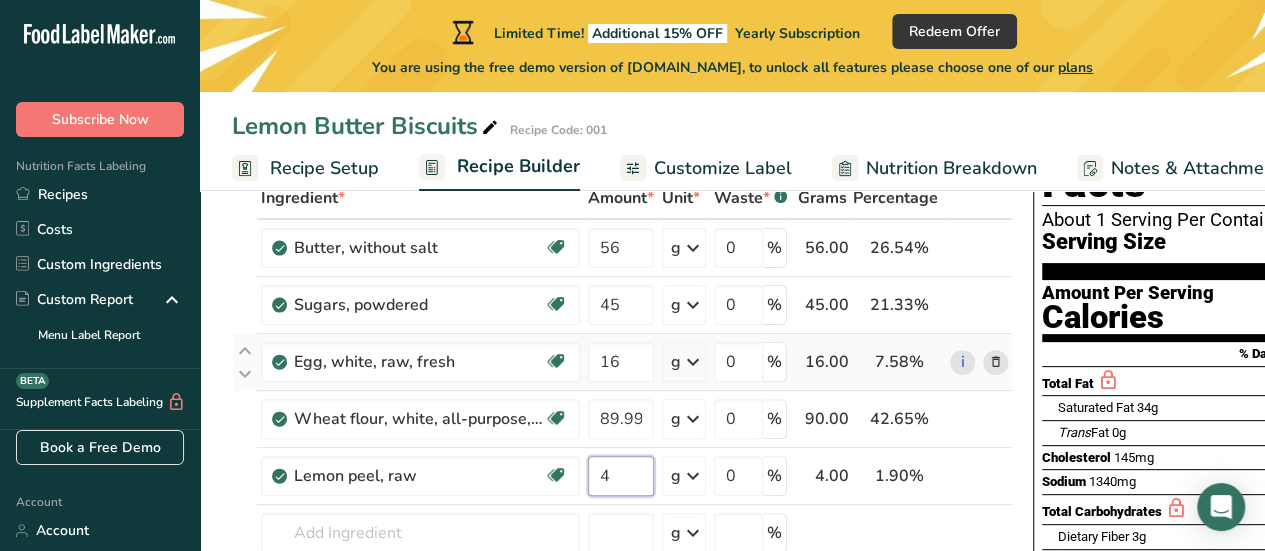 scroll, scrollTop: 100, scrollLeft: 0, axis: vertical 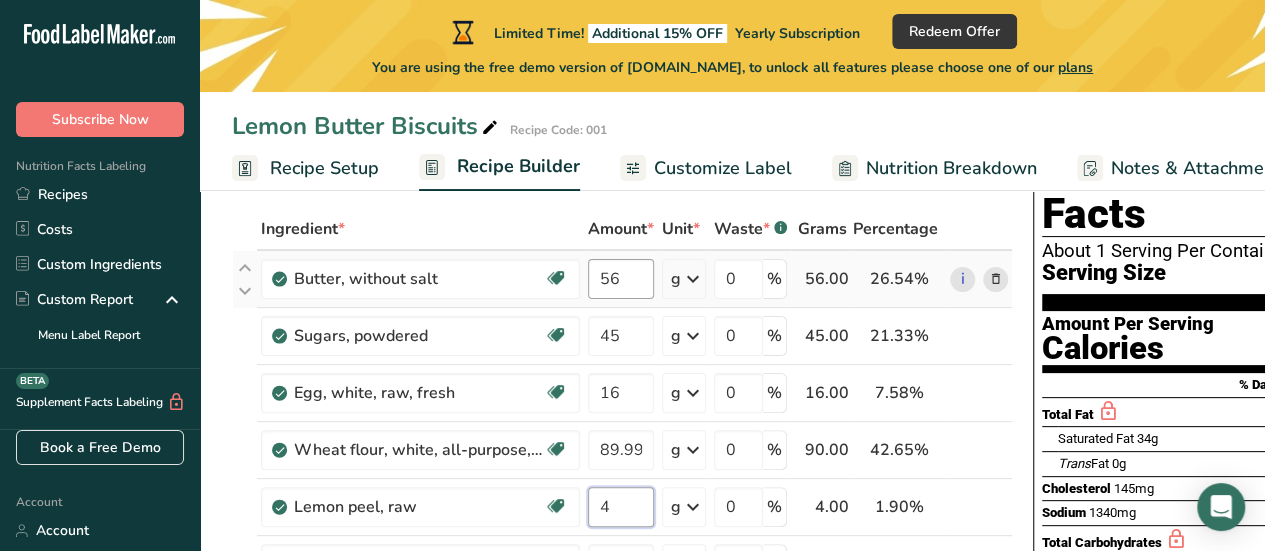 type on "4" 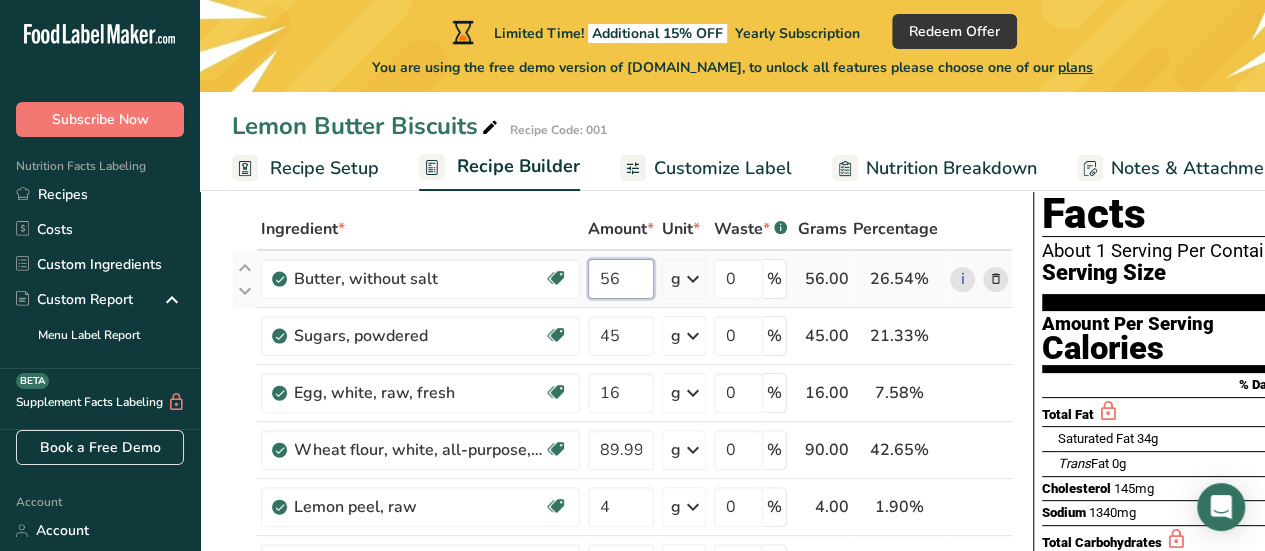 click on "Ingredient *
Amount *
Unit *
Waste *   .a-a{fill:#347362;}.b-a{fill:#fff;}          Grams
Percentage
Butter, without salt
Gluten free
Vegetarian
Soy free
56
g
Portions
1 pat (1" sq, 1/3" high)
1 tbsp
1 cup
See more
Weight Units
g
kg
mg
See more
Volume Units
l
Volume units require a density conversion. If you know your ingredient's density enter it below. Otherwise, click on "RIA" our AI Regulatory bot - she will be able to help you
lb/ft3
g/cm3
Confirm
mL
lb/ft3" at bounding box center [622, 463] 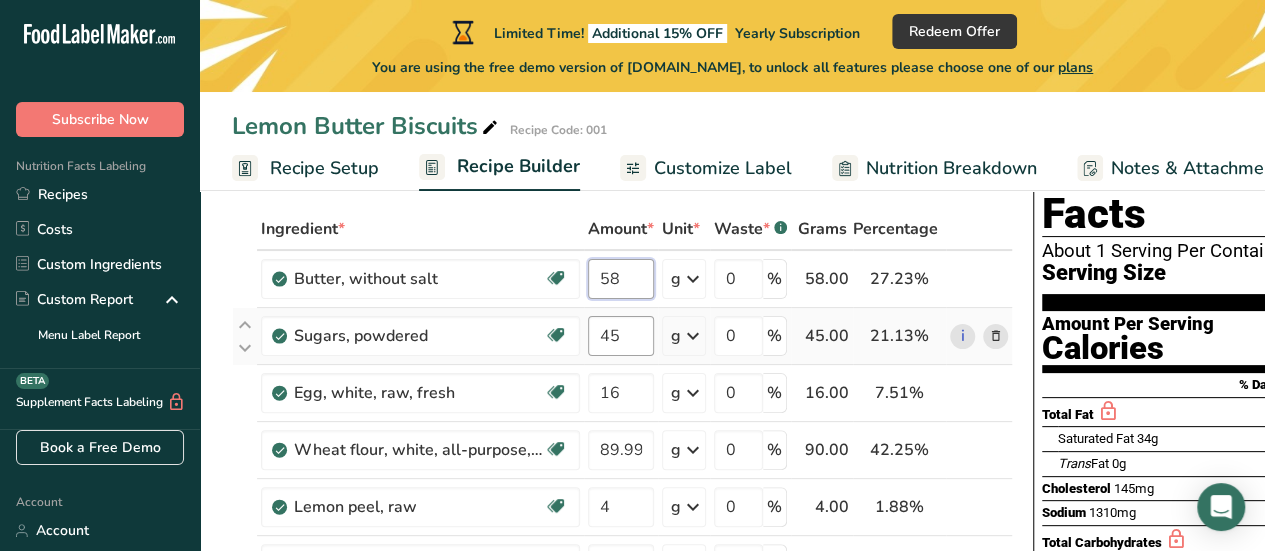 type on "58" 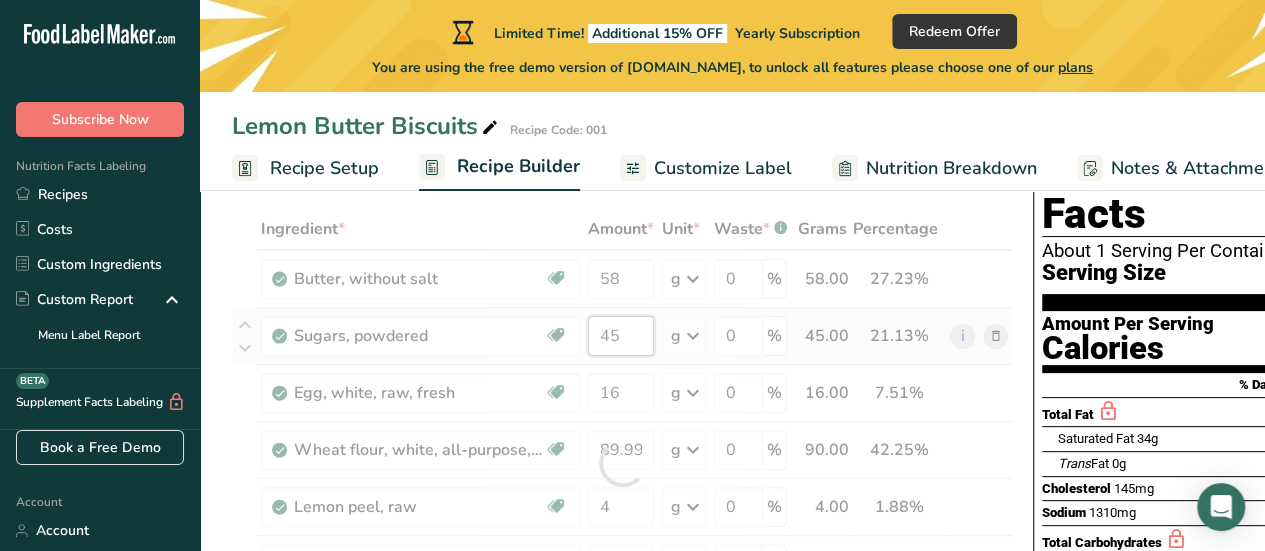 click on "Ingredient *
Amount *
Unit *
Waste *   .a-a{fill:#347362;}.b-a{fill:#fff;}          Grams
Percentage
Butter, without salt
Gluten free
Vegetarian
Soy free
58
g
Portions
1 pat (1" sq, 1/3" high)
1 tbsp
1 cup
See more
Weight Units
g
kg
mg
See more
Volume Units
l
Volume units require a density conversion. If you know your ingredient's density enter it below. Otherwise, click on "RIA" our AI Regulatory bot - she will be able to help you
lb/ft3
g/cm3
Confirm
mL
lb/ft3" at bounding box center [622, 463] 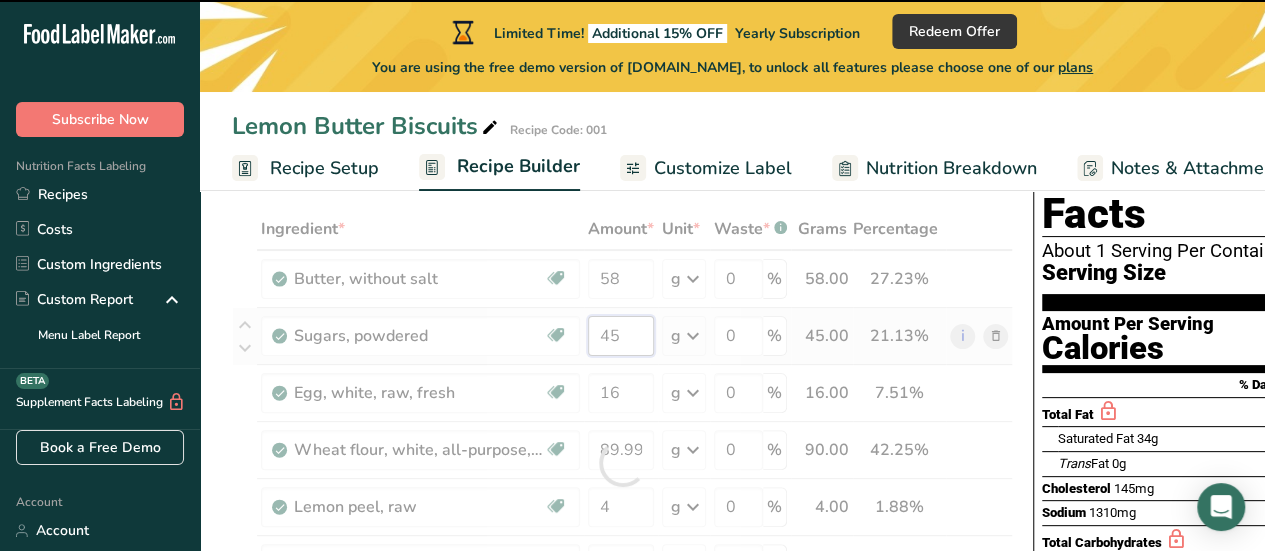 type on "4" 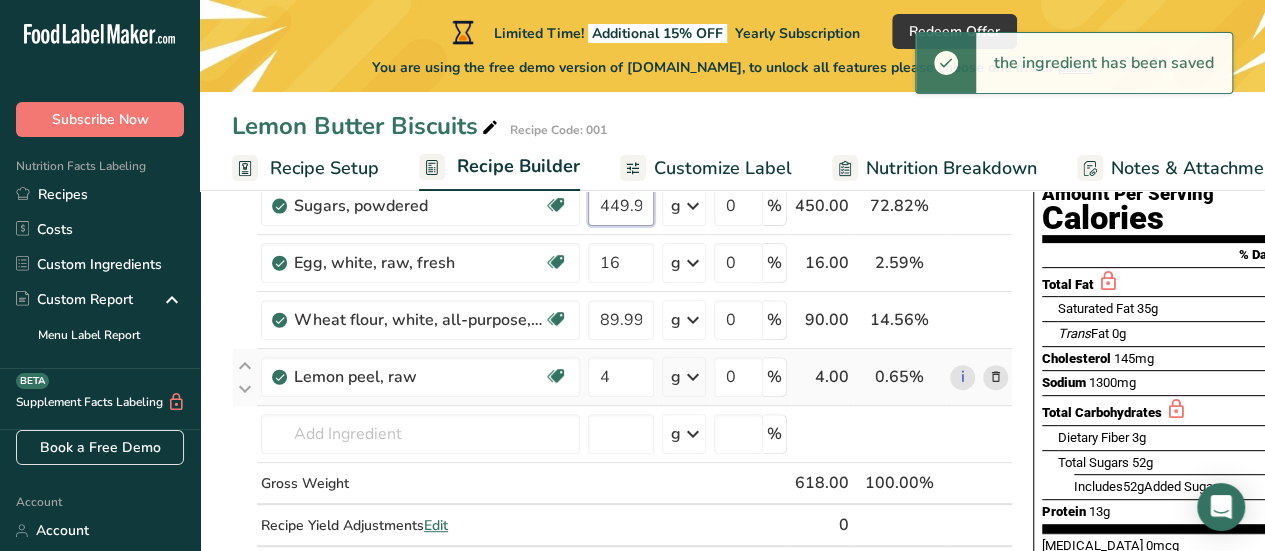 scroll, scrollTop: 200, scrollLeft: 0, axis: vertical 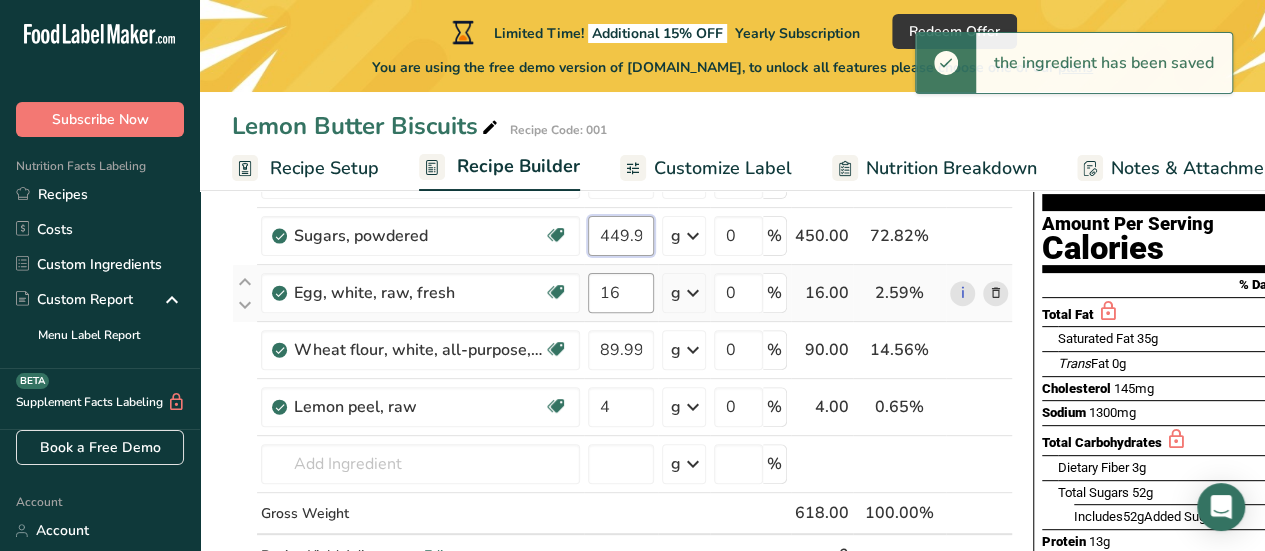 type on "449.999999" 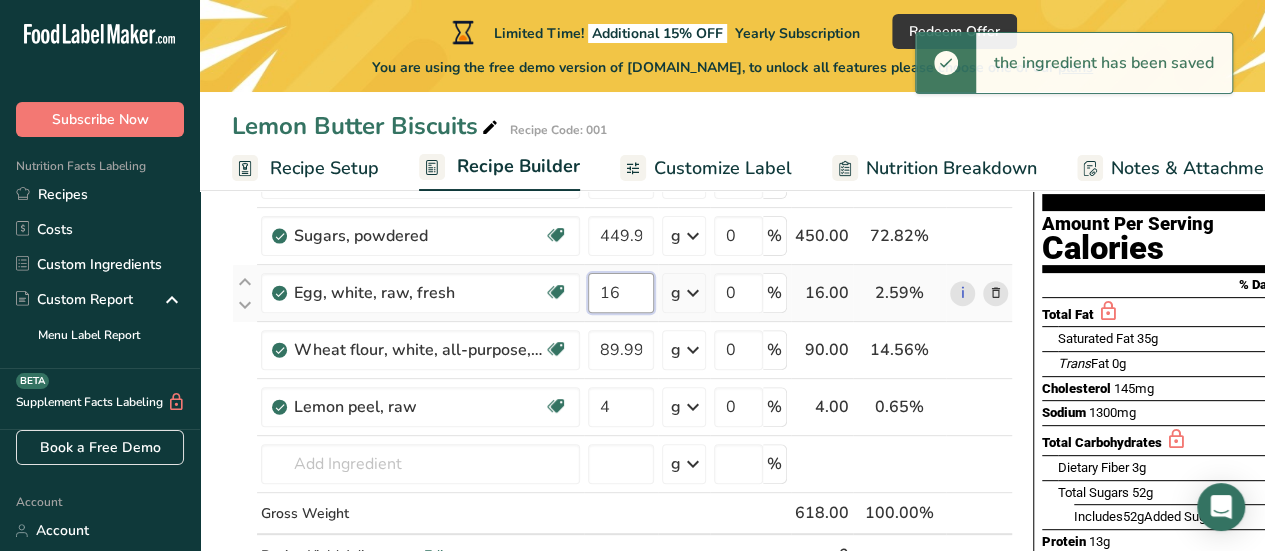 click on "Ingredient *
Amount *
Unit *
Waste *   .a-a{fill:#347362;}.b-a{fill:#fff;}          Grams
Percentage
Butter, without salt
Gluten free
Vegetarian
Soy free
58
g
Portions
1 pat (1" sq, 1/3" high)
1 tbsp
1 cup
See more
Weight Units
g
kg
mg
See more
Volume Units
l
Volume units require a density conversion. If you know your ingredient's density enter it below. Otherwise, click on "RIA" our AI Regulatory bot - she will be able to help you
lb/ft3
g/cm3
Confirm
mL
lb/ft3" at bounding box center [622, 363] 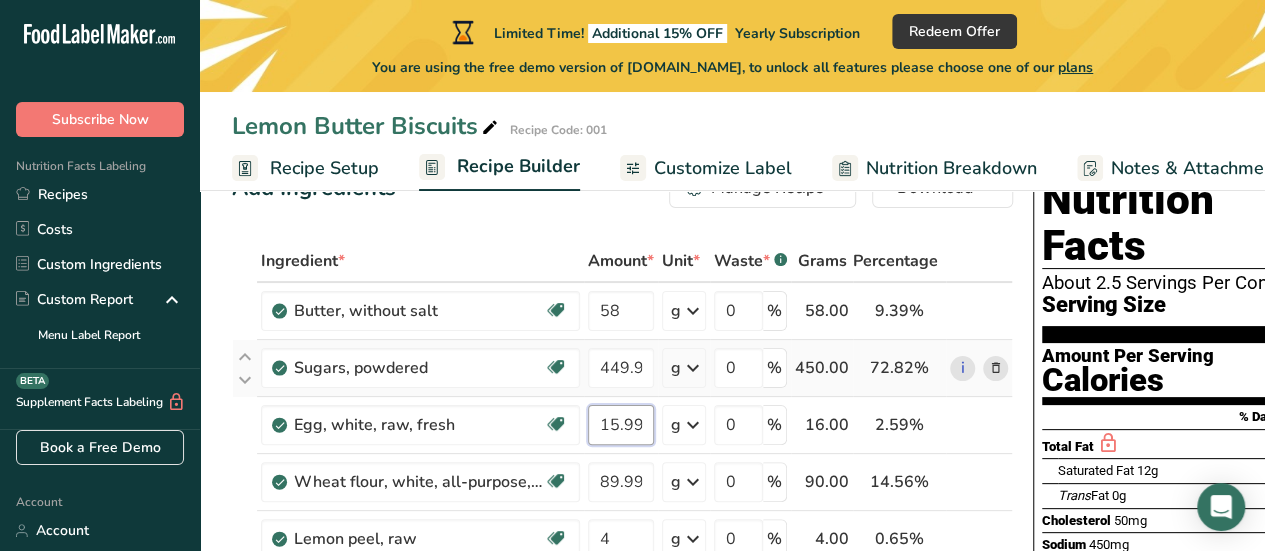 scroll, scrollTop: 100, scrollLeft: 0, axis: vertical 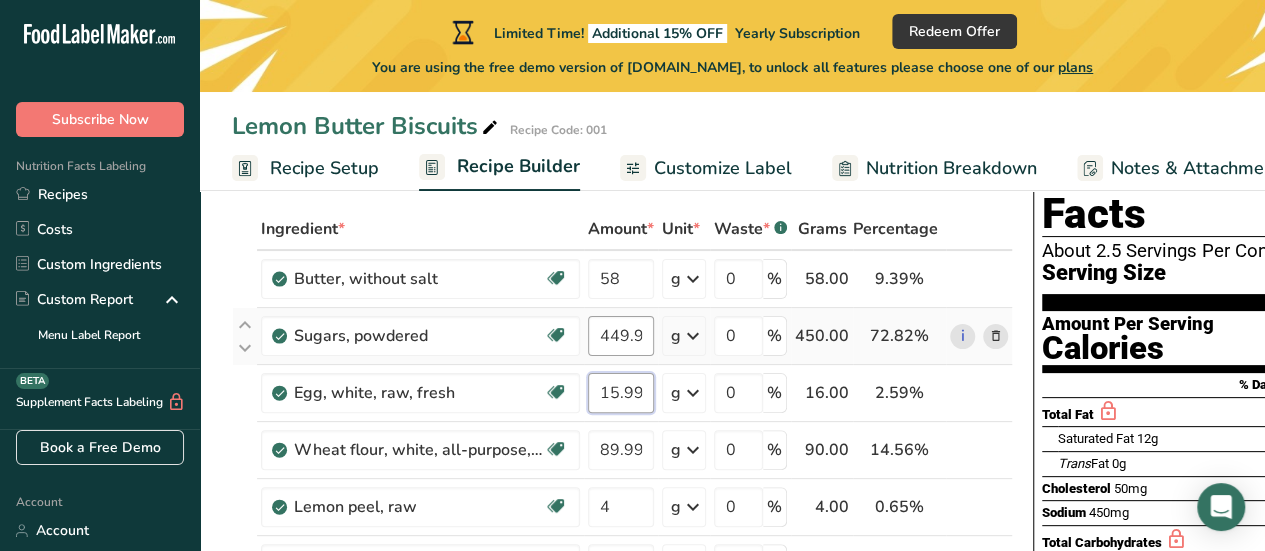 type on "15.999998" 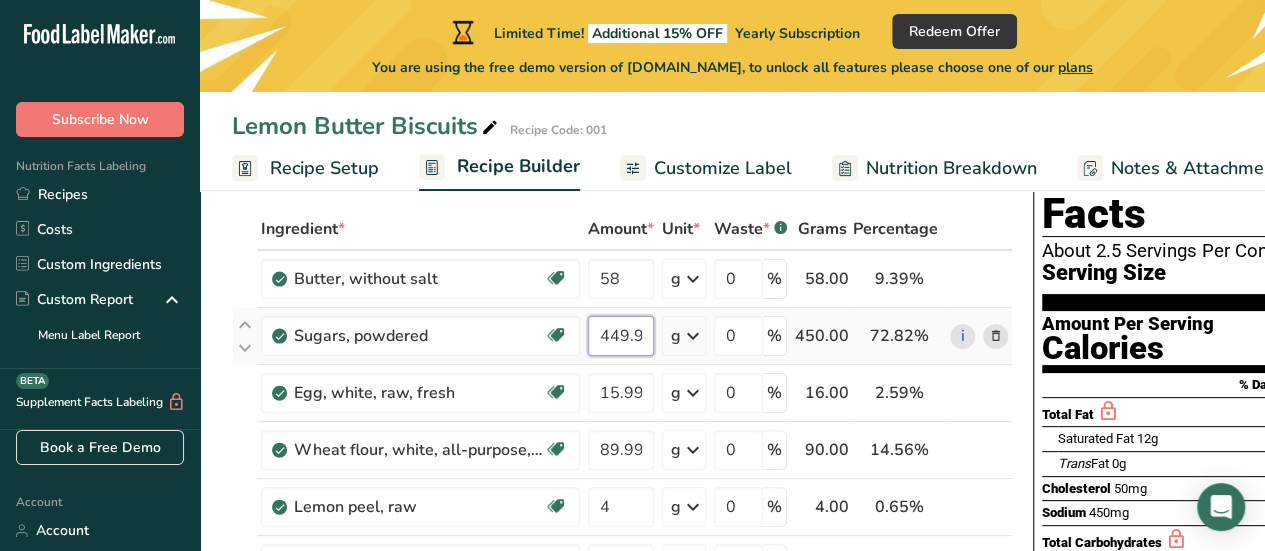 click on "Ingredient *
Amount *
Unit *
Waste *   .a-a{fill:#347362;}.b-a{fill:#fff;}          Grams
Percentage
Butter, without salt
Gluten free
Vegetarian
Soy free
58
g
Portions
1 pat (1" sq, 1/3" high)
1 tbsp
1 cup
See more
Weight Units
g
kg
mg
See more
Volume Units
l
Volume units require a density conversion. If you know your ingredient's density enter it below. Otherwise, click on "RIA" our AI Regulatory bot - she will be able to help you
lb/ft3
g/cm3
Confirm
mL
lb/ft3" at bounding box center [622, 463] 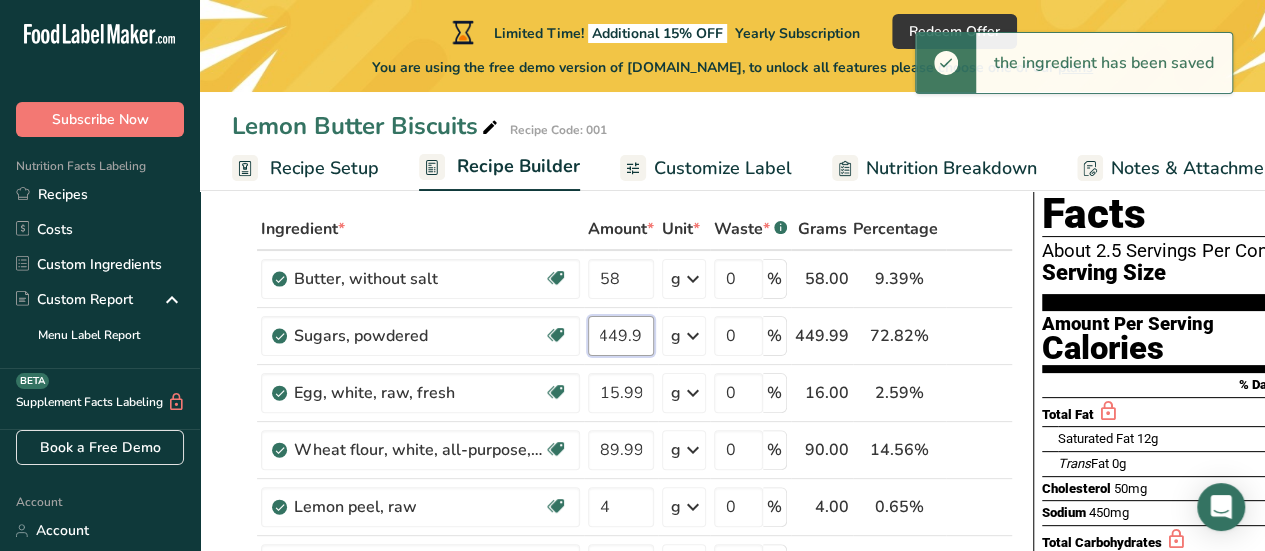 scroll, scrollTop: 0, scrollLeft: 0, axis: both 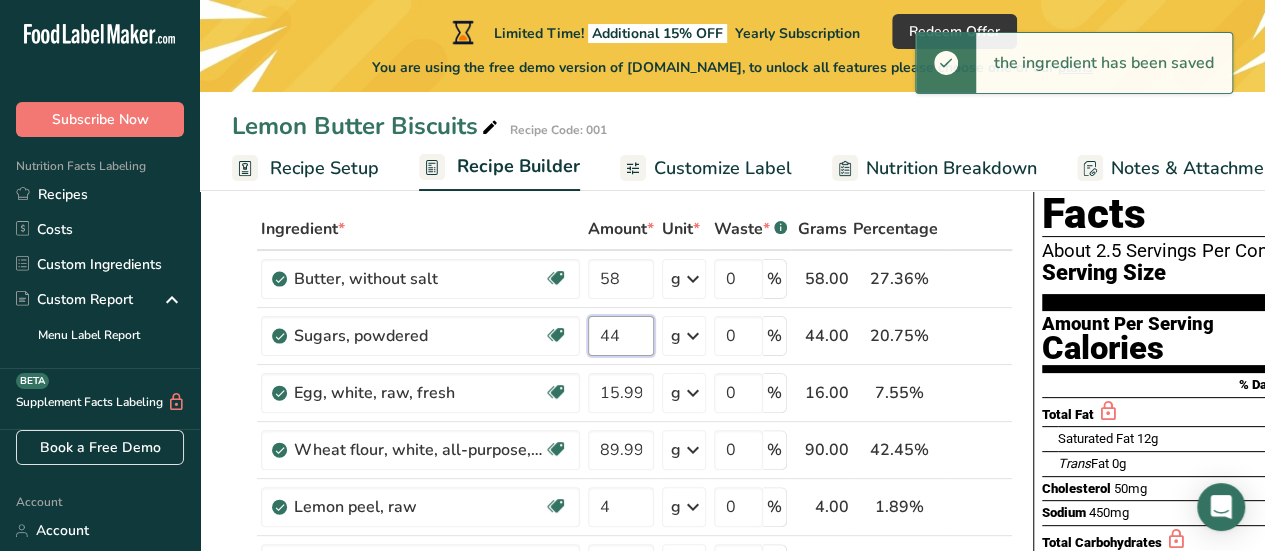 type on "4" 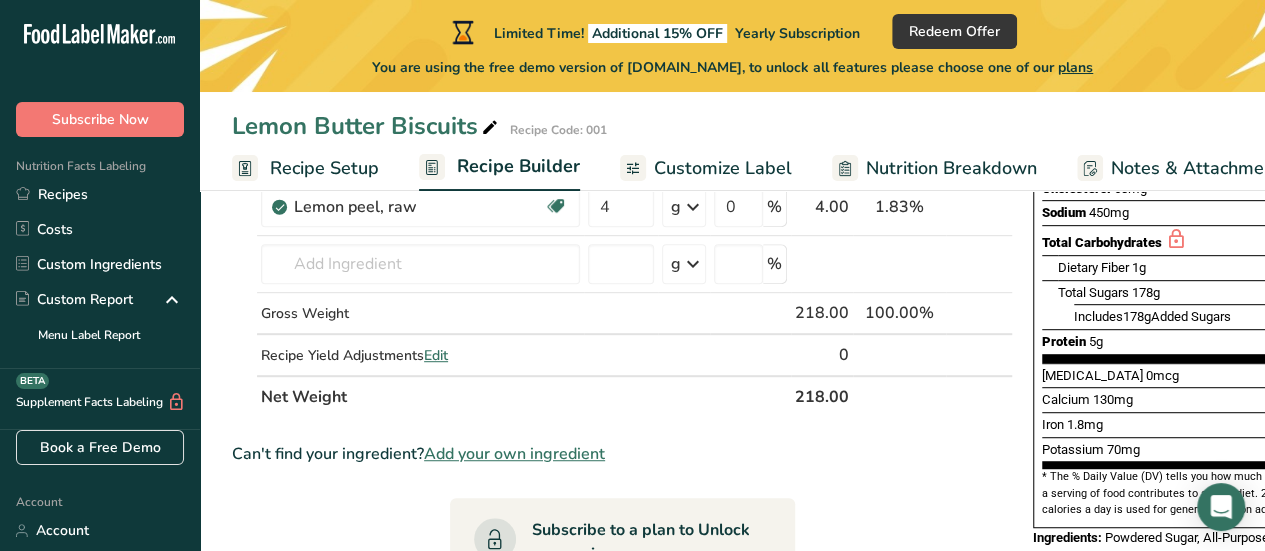scroll, scrollTop: 200, scrollLeft: 0, axis: vertical 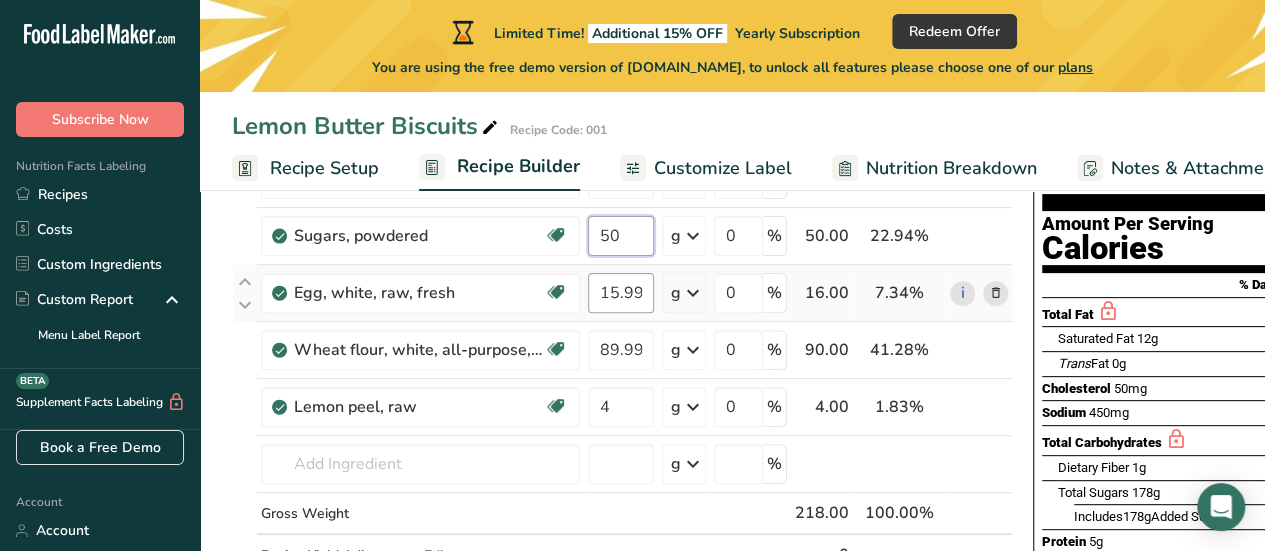 type on "50" 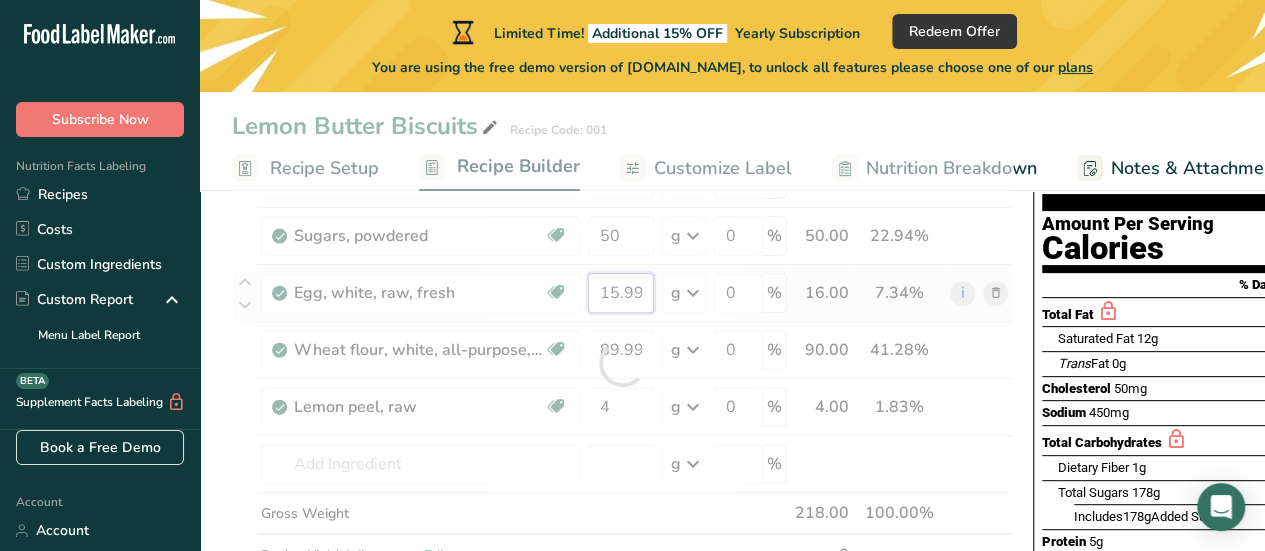 click on "Ingredient *
Amount *
Unit *
Waste *   .a-a{fill:#347362;}.b-a{fill:#fff;}          Grams
Percentage
Butter, without salt
Gluten free
Vegetarian
Soy free
58
g
Portions
1 pat (1" sq, 1/3" high)
1 tbsp
1 cup
See more
Weight Units
g
kg
mg
See more
Volume Units
l
Volume units require a density conversion. If you know your ingredient's density enter it below. Otherwise, click on "RIA" our AI Regulatory bot - she will be able to help you
lb/ft3
g/cm3
Confirm
mL
lb/ft3" at bounding box center [622, 363] 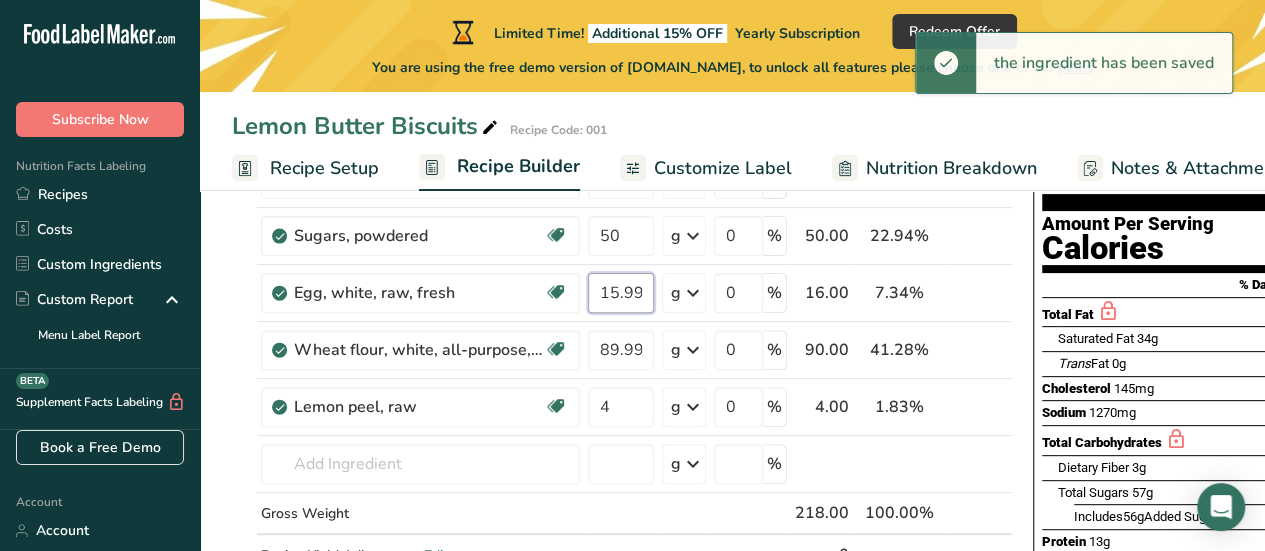 scroll, scrollTop: 200, scrollLeft: 0, axis: vertical 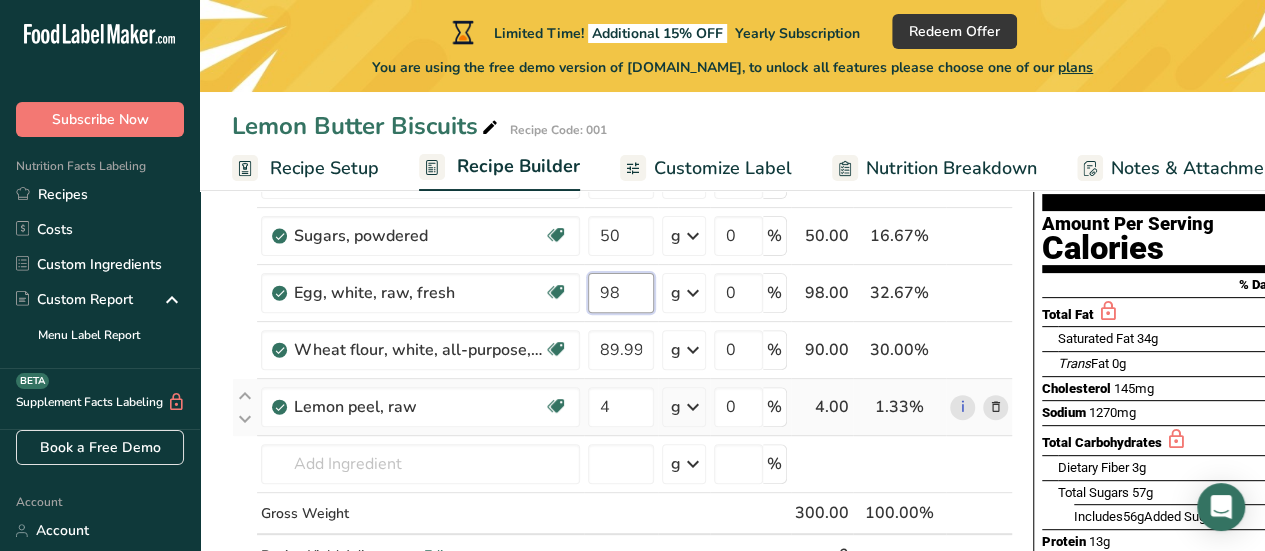 type on "8" 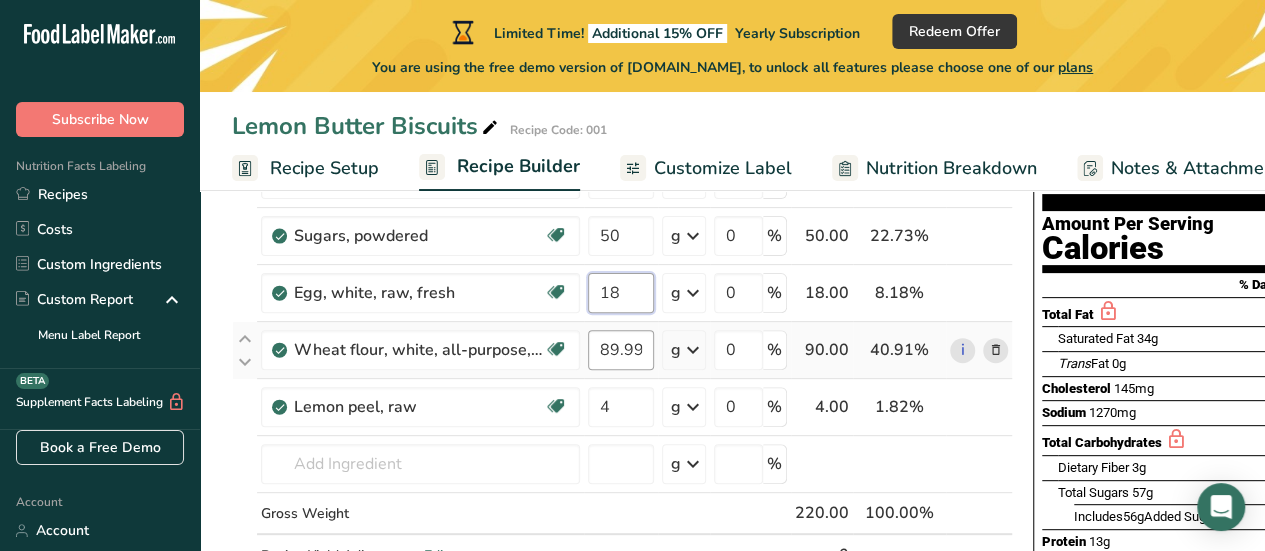 type on "18" 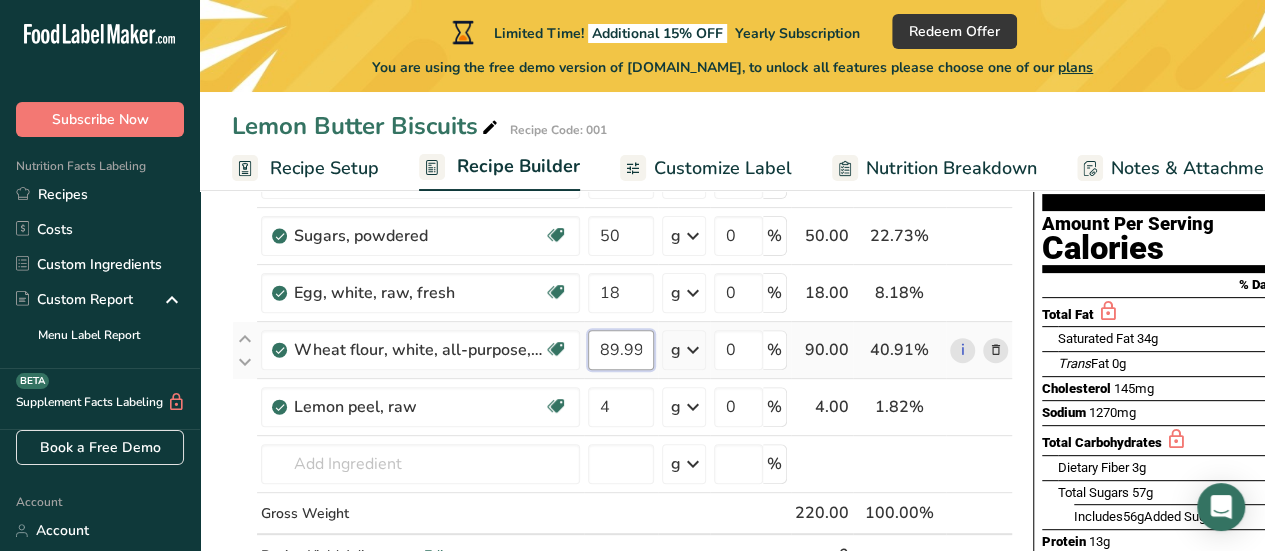 click on "Ingredient *
Amount *
Unit *
Waste *   .a-a{fill:#347362;}.b-a{fill:#fff;}          Grams
Percentage
Butter, without salt
Gluten free
Vegetarian
Soy free
58
g
Portions
1 pat (1" sq, 1/3" high)
1 tbsp
1 cup
See more
Weight Units
g
kg
mg
See more
Volume Units
l
Volume units require a density conversion. If you know your ingredient's density enter it below. Otherwise, click on "RIA" our AI Regulatory bot - she will be able to help you
lb/ft3
g/cm3
Confirm
mL
lb/ft3" at bounding box center (622, 363) 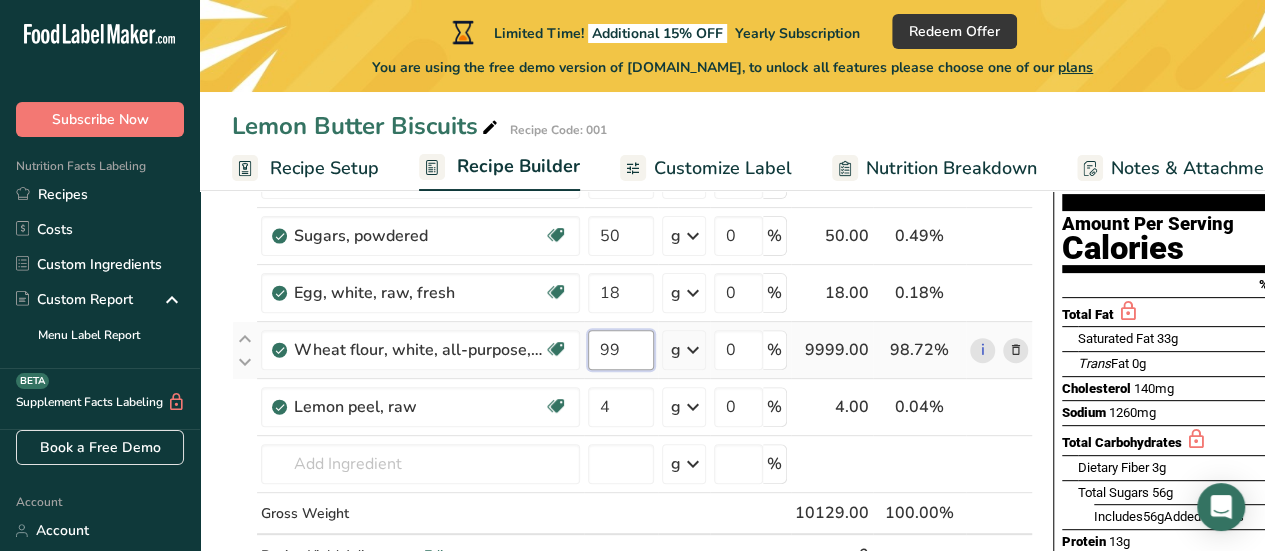 type on "9" 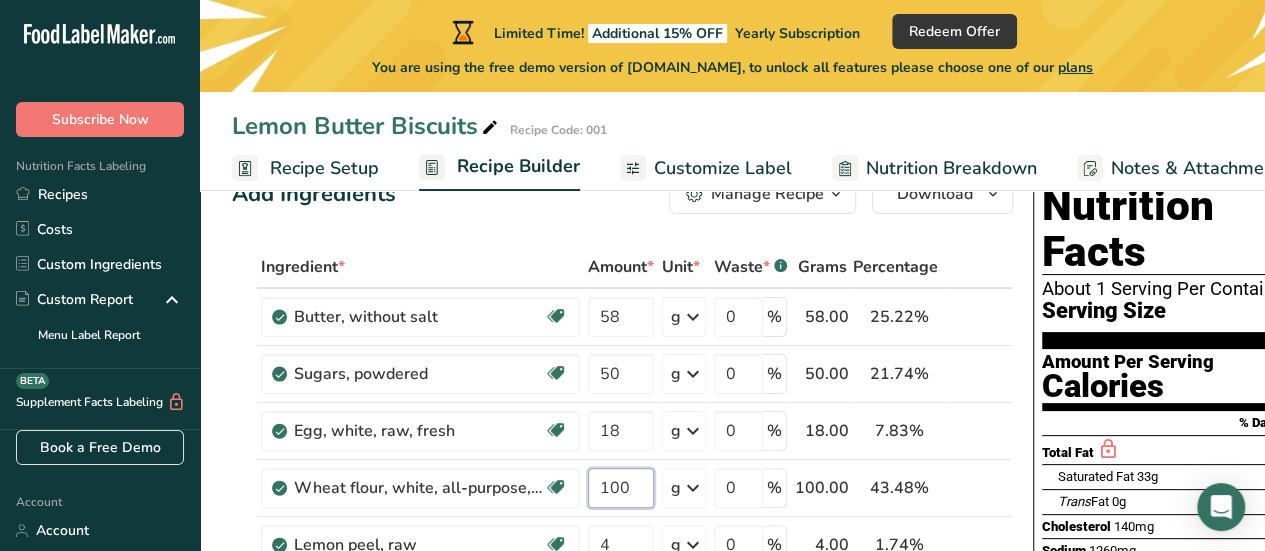 scroll, scrollTop: 0, scrollLeft: 0, axis: both 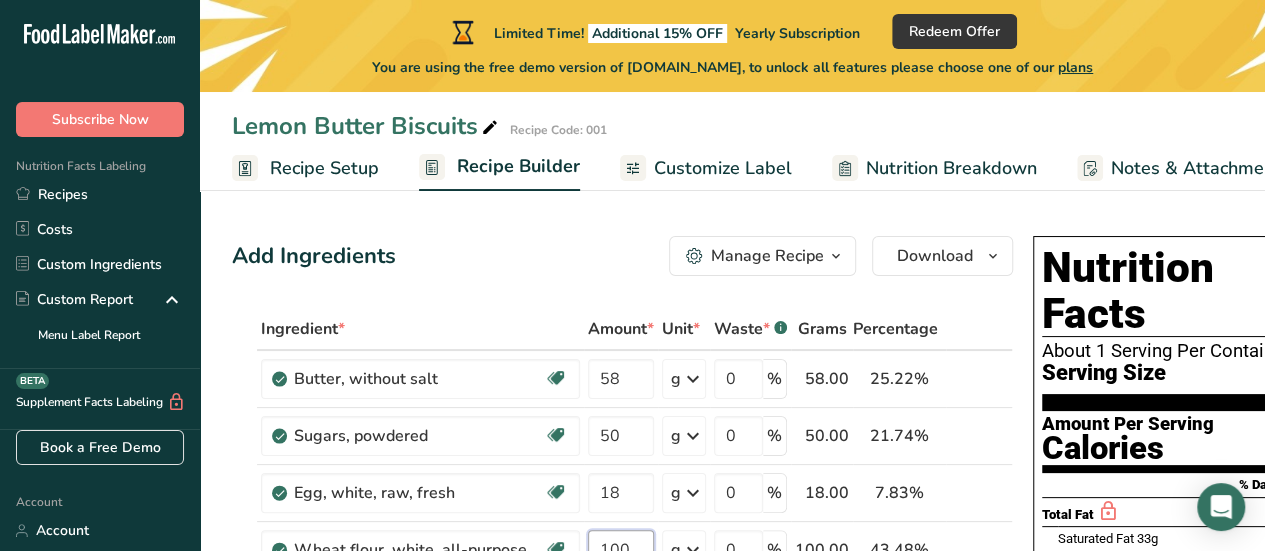 type on "100" 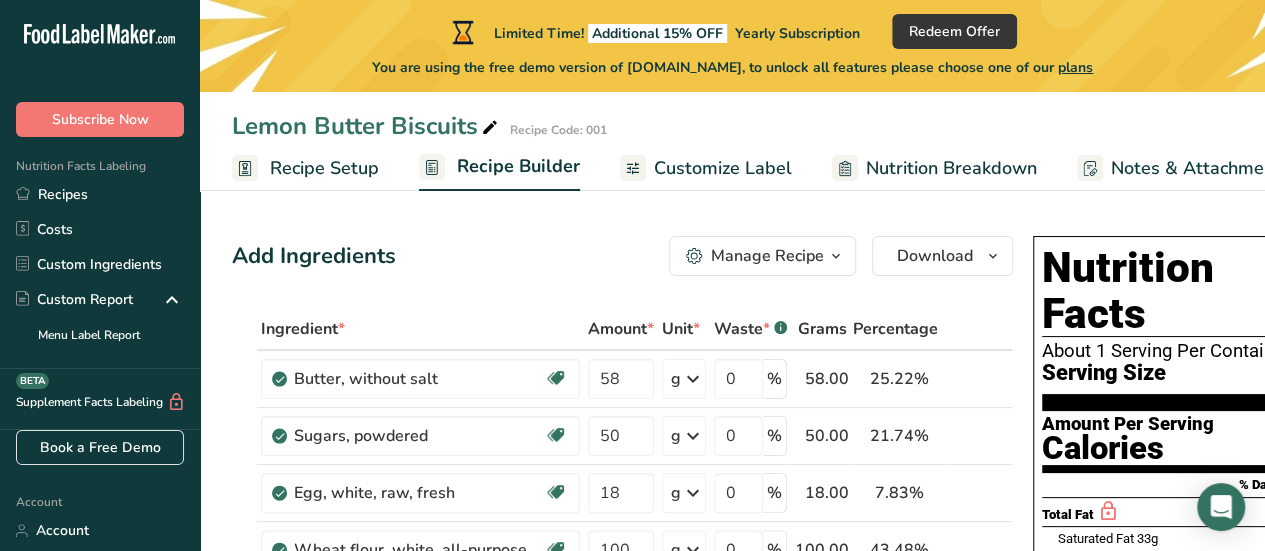 click at bounding box center (836, 256) 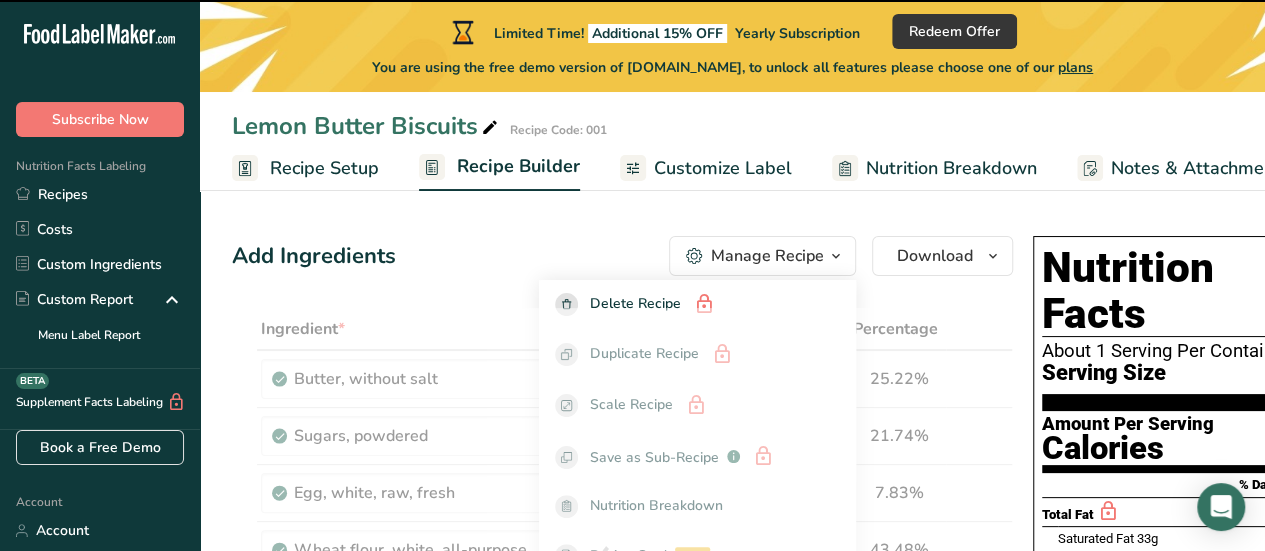 click on "Add Ingredients
Manage Recipe         Delete Recipe             Duplicate Recipe               Scale Recipe               Save as Sub-Recipe   .a-a{fill:#347362;}.b-a{fill:#fff;}                                 Nutrition Breakdown                 Recipe Card
NEW
Amino Acids Pattern Report             Activity History
Download
Choose your preferred label style
Standard FDA label
Standard FDA label
The most common format for nutrition facts labels in compliance with the FDA's typeface, style and requirements
Tabular FDA label
A label format compliant with the FDA regulations presented in a tabular (horizontal) display.
Linear FDA label
A simple linear display for small sized packages.
Simplified FDA label" at bounding box center (622, 256) 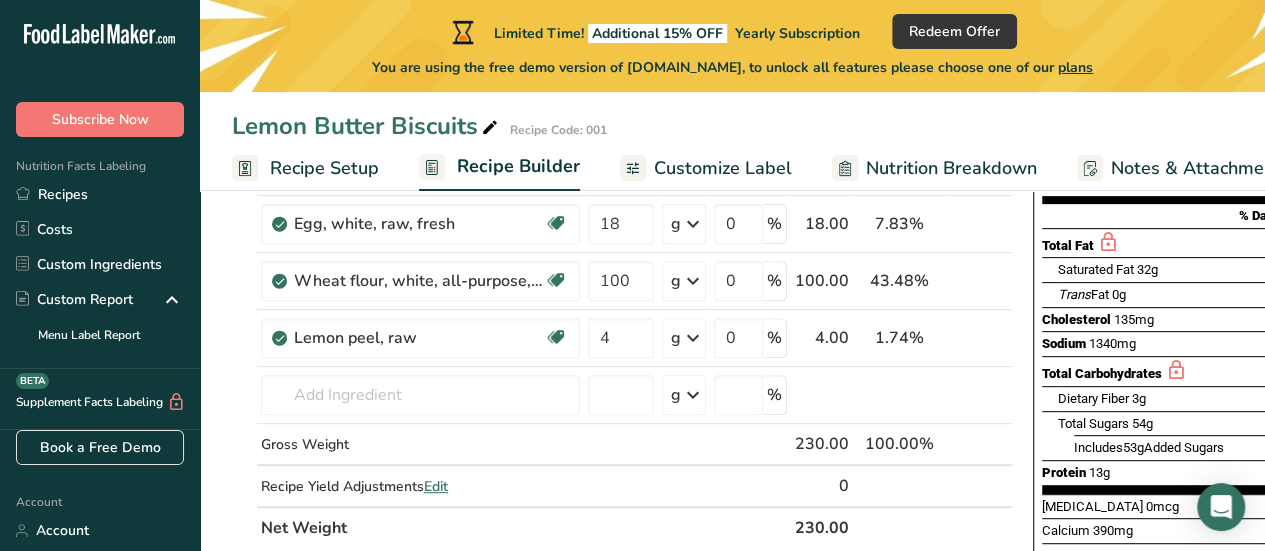 scroll, scrollTop: 300, scrollLeft: 0, axis: vertical 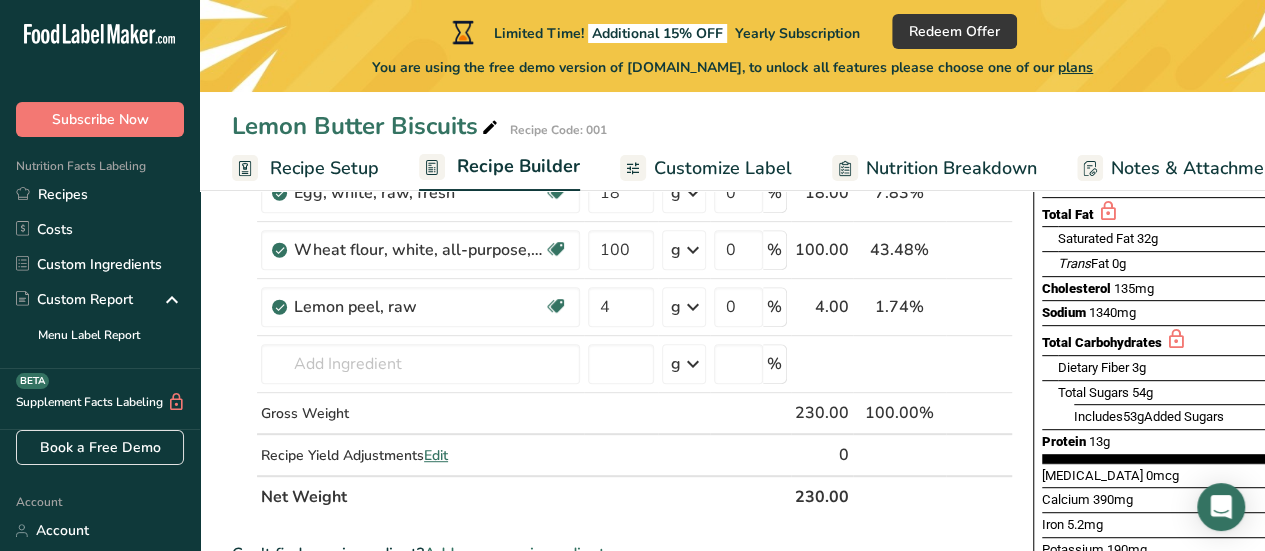 click on "Includes
53g
Added Sugars" at bounding box center [1149, 416] 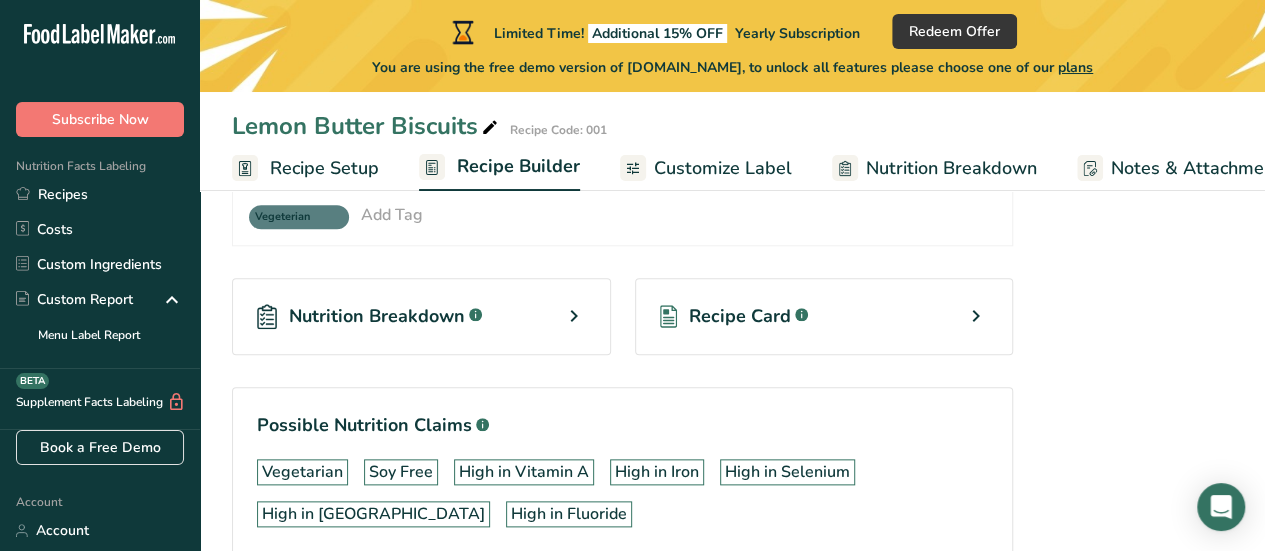 scroll, scrollTop: 842, scrollLeft: 0, axis: vertical 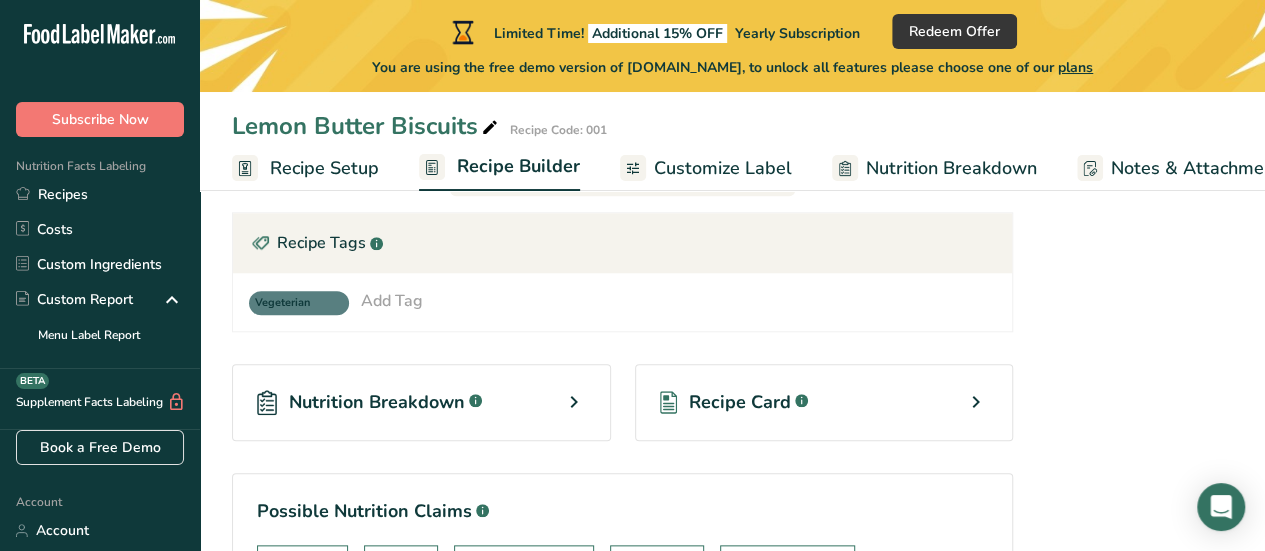 click on "Nutrition Breakdown
.a-a{fill:#347362;}.b-a{fill:#fff;}" at bounding box center (421, 402) 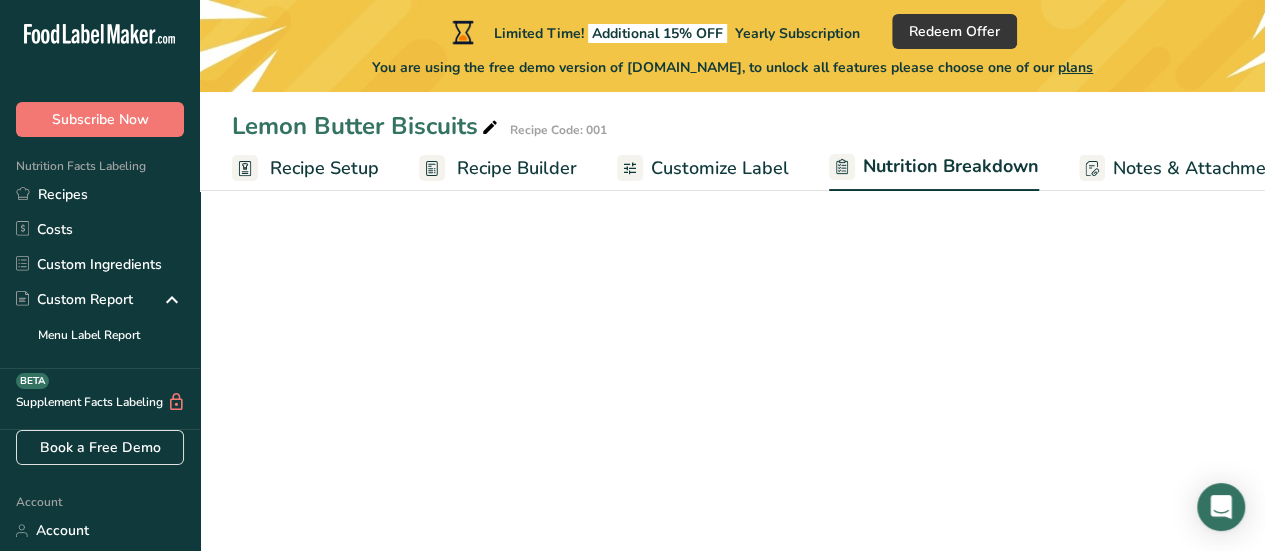 select on "Calories" 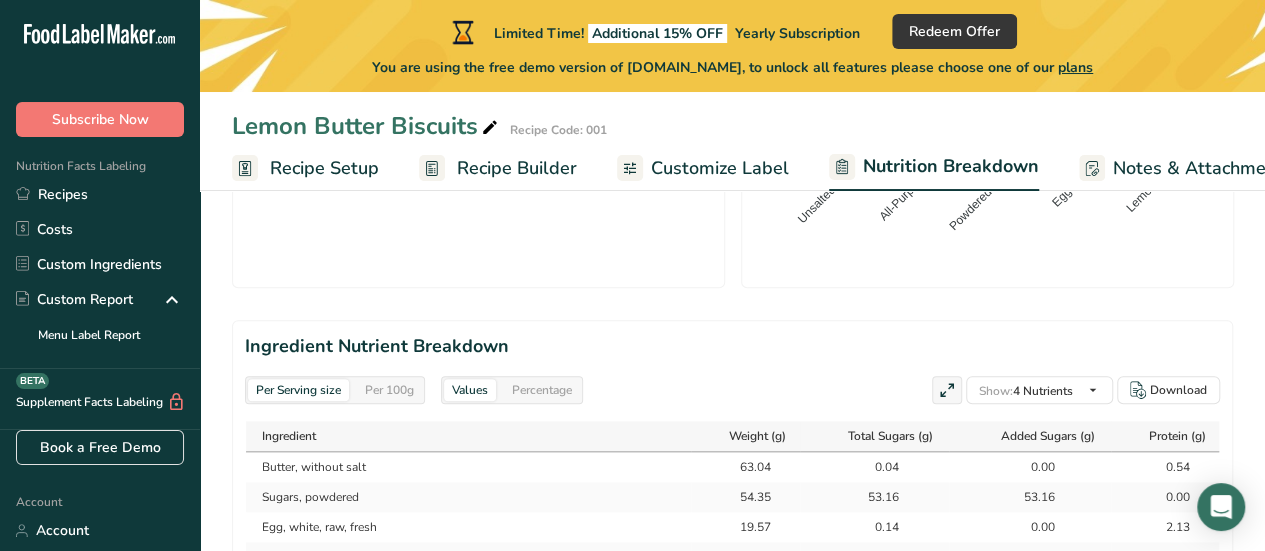 scroll, scrollTop: 831, scrollLeft: 0, axis: vertical 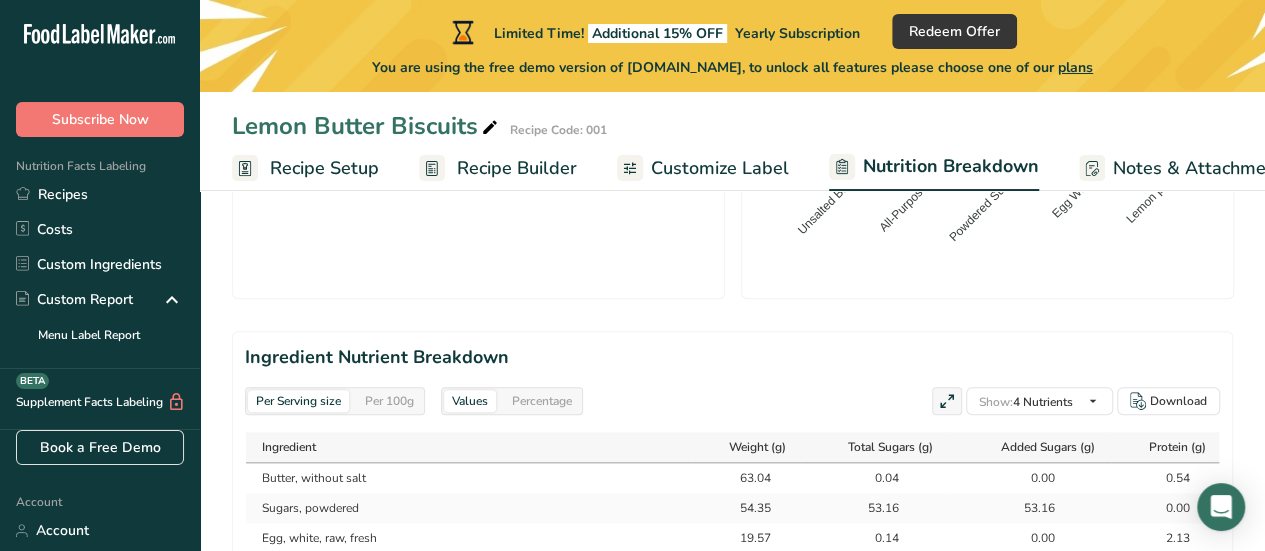 click on "Customize Label" at bounding box center [720, 168] 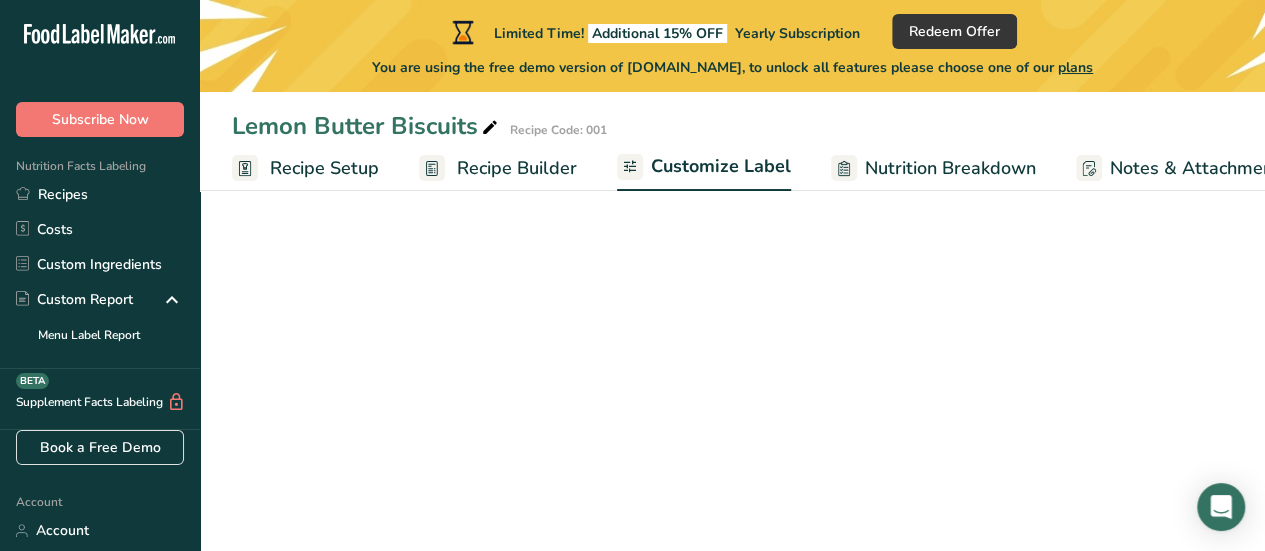 scroll, scrollTop: 816, scrollLeft: 0, axis: vertical 